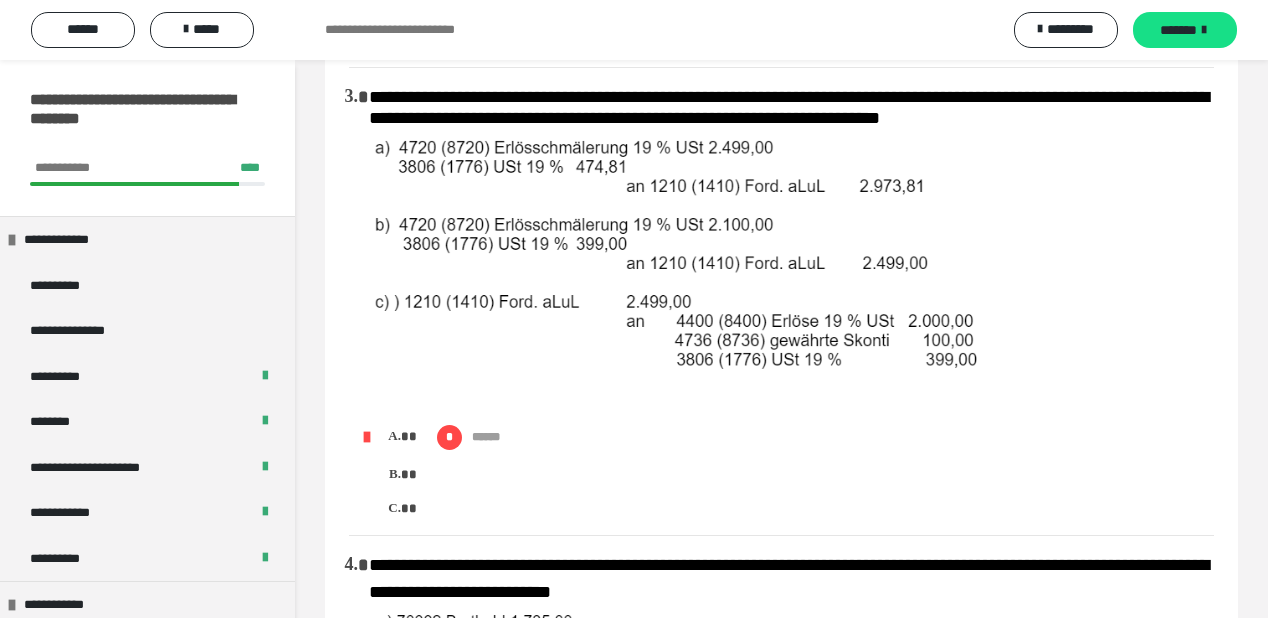 scroll, scrollTop: 0, scrollLeft: 0, axis: both 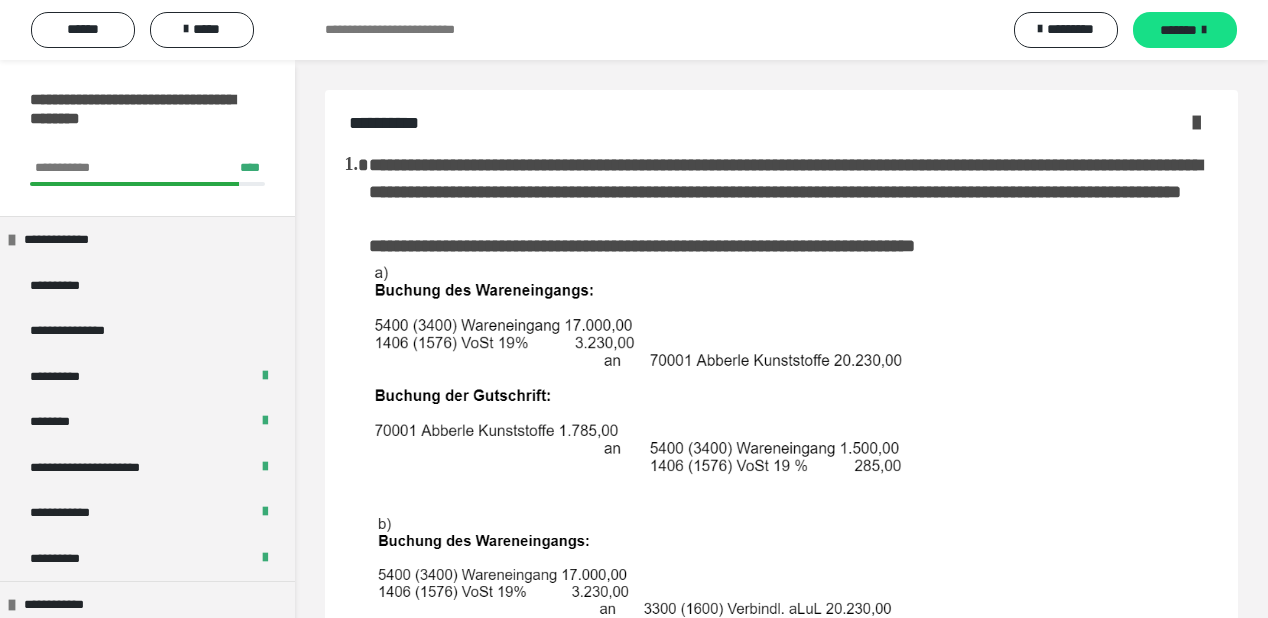 click on "*******" at bounding box center (1185, 30) 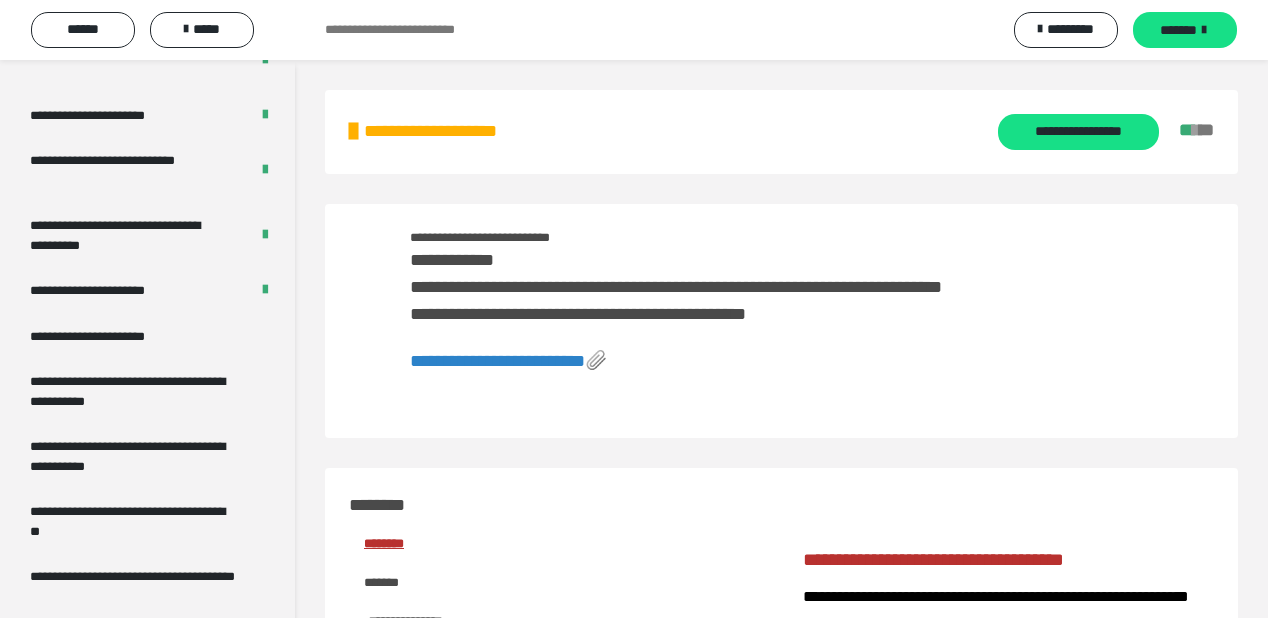 scroll, scrollTop: 4096, scrollLeft: 0, axis: vertical 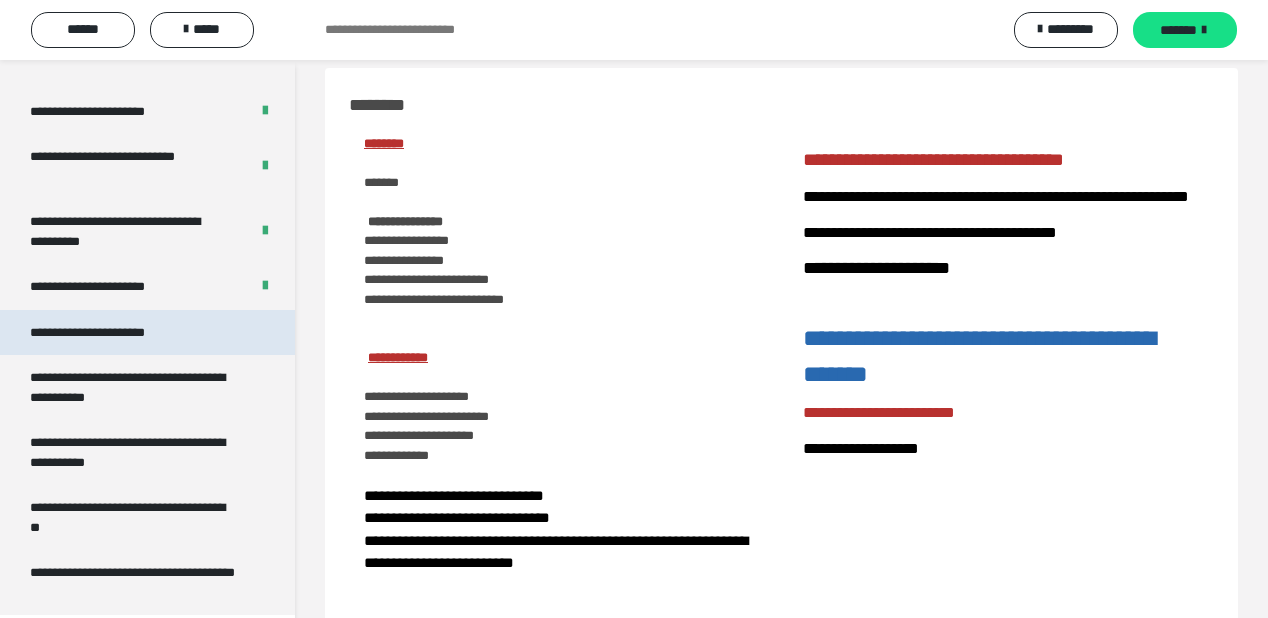 click on "**********" at bounding box center (111, 333) 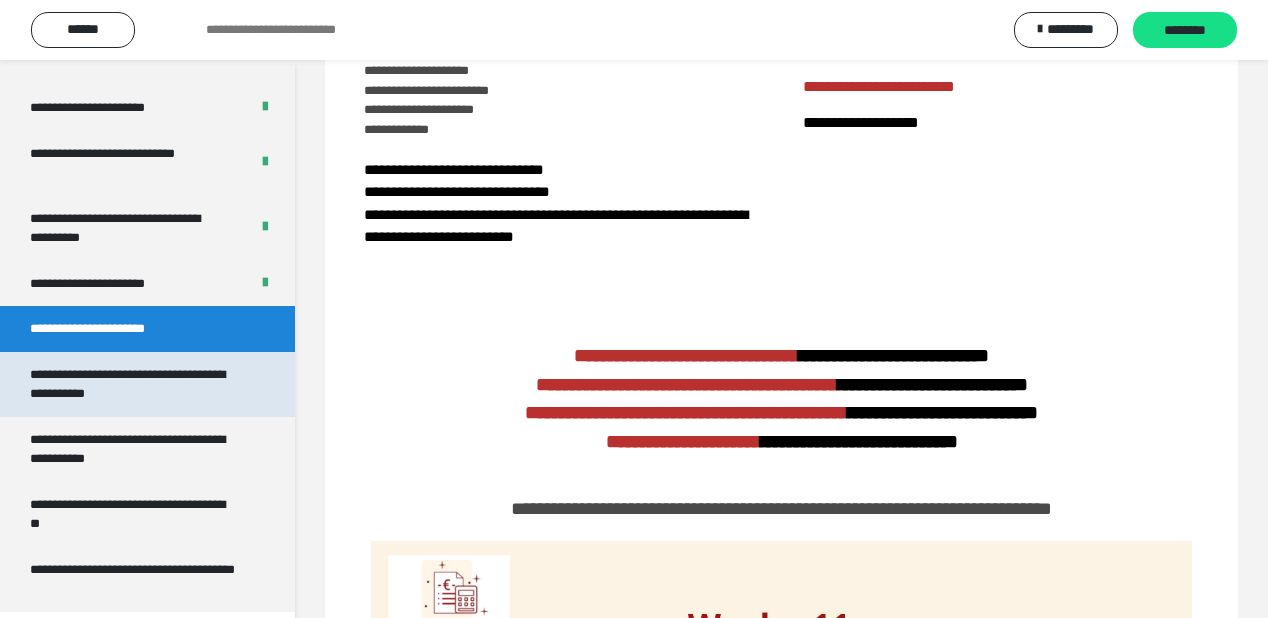 scroll, scrollTop: 22, scrollLeft: 0, axis: vertical 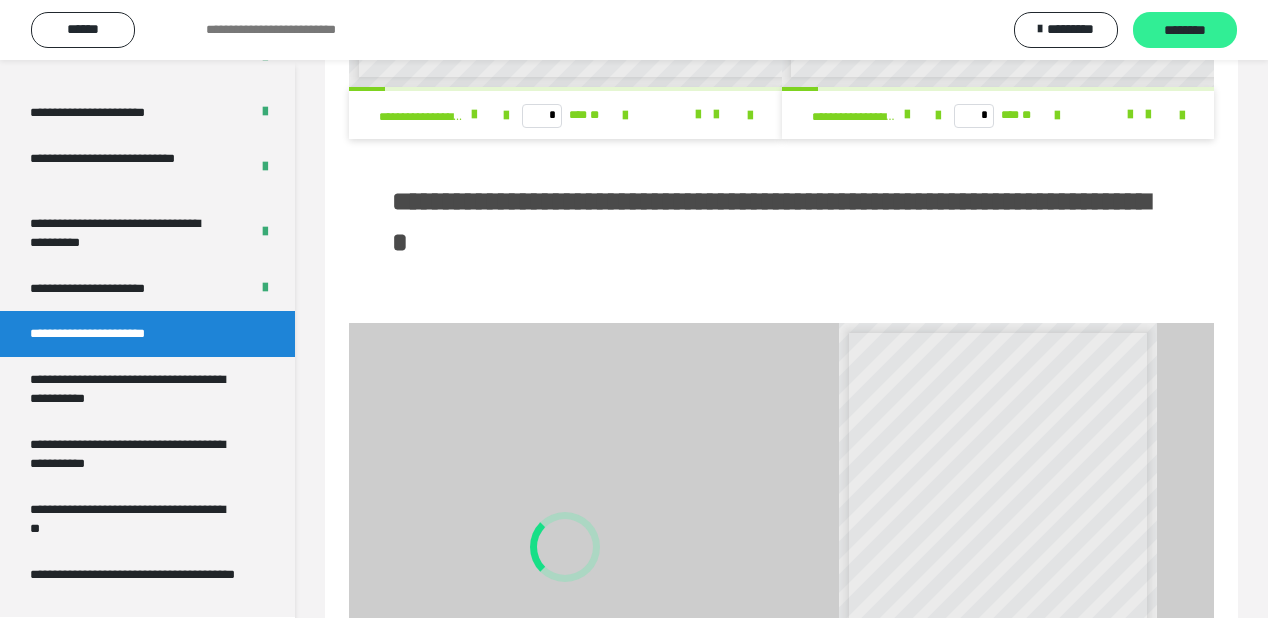 click on "********" at bounding box center [1185, 31] 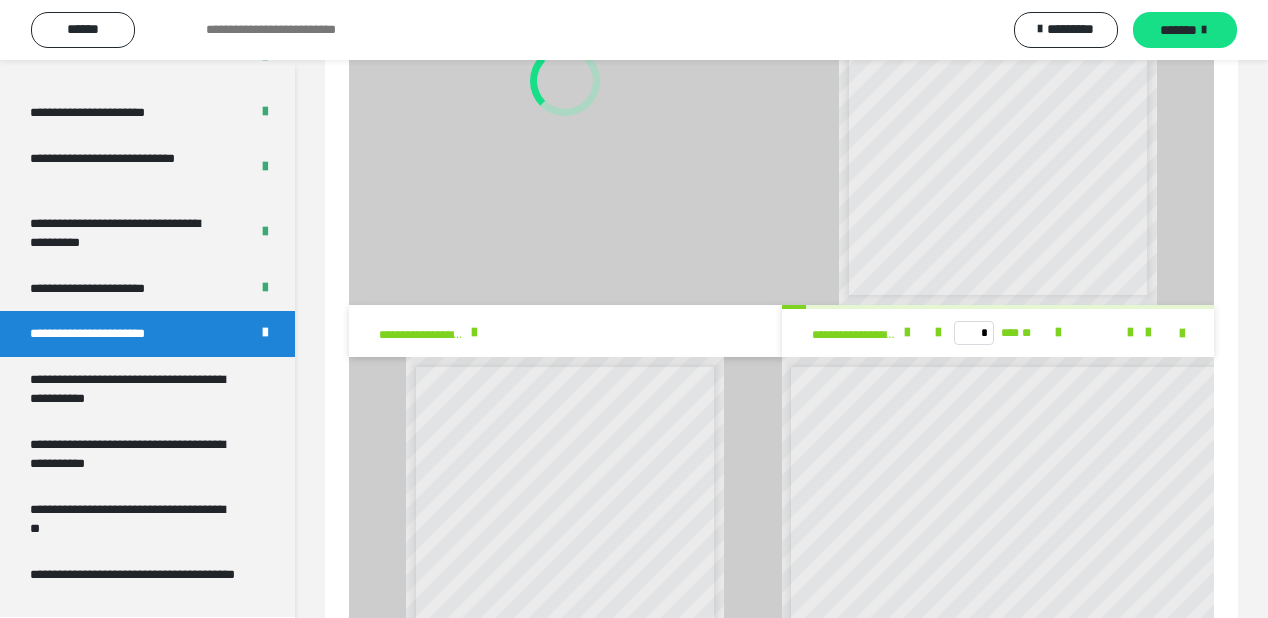 scroll, scrollTop: 1382, scrollLeft: 0, axis: vertical 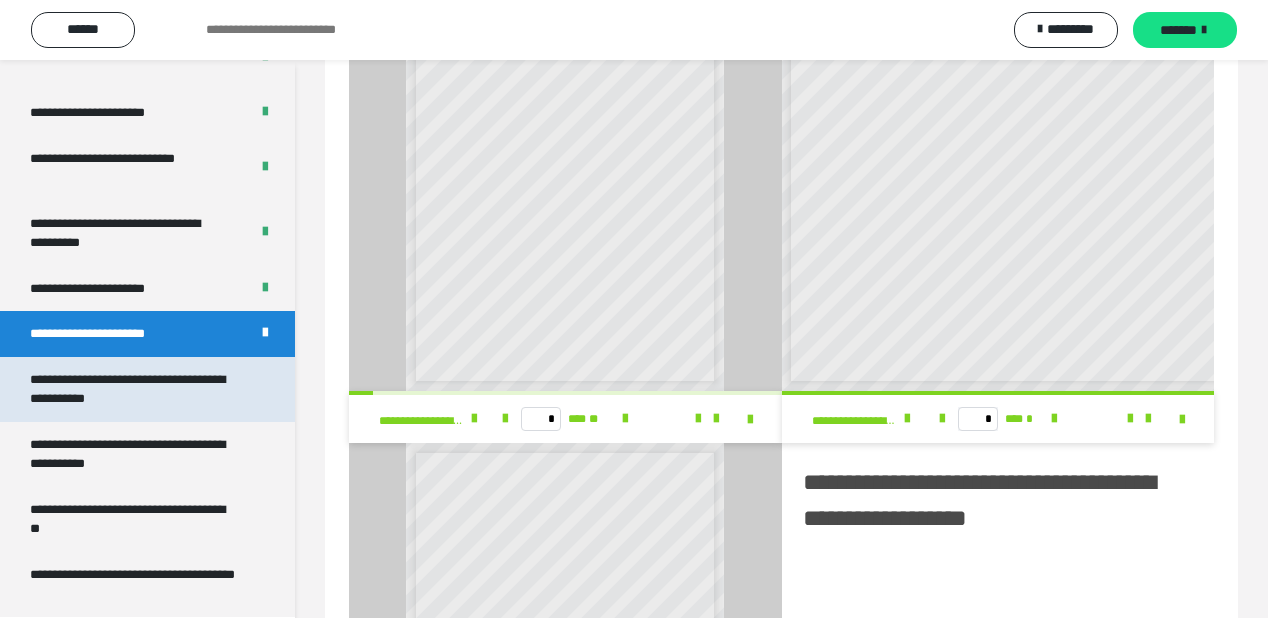 click on "**********" at bounding box center (133, 389) 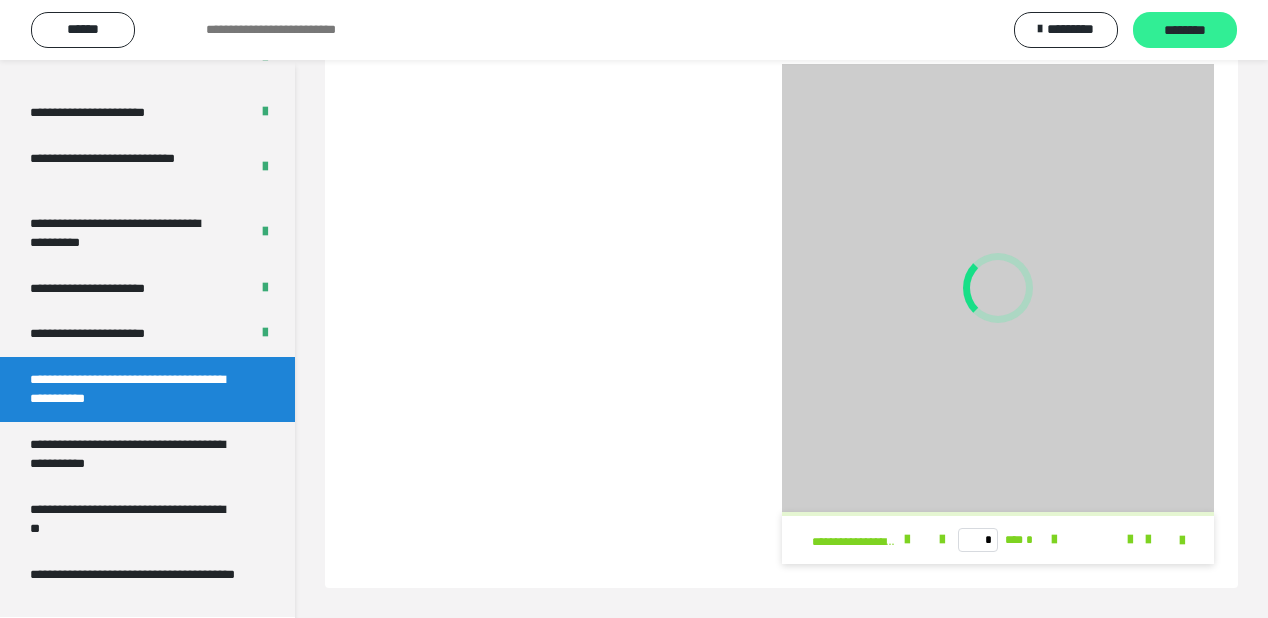 scroll, scrollTop: 272, scrollLeft: 0, axis: vertical 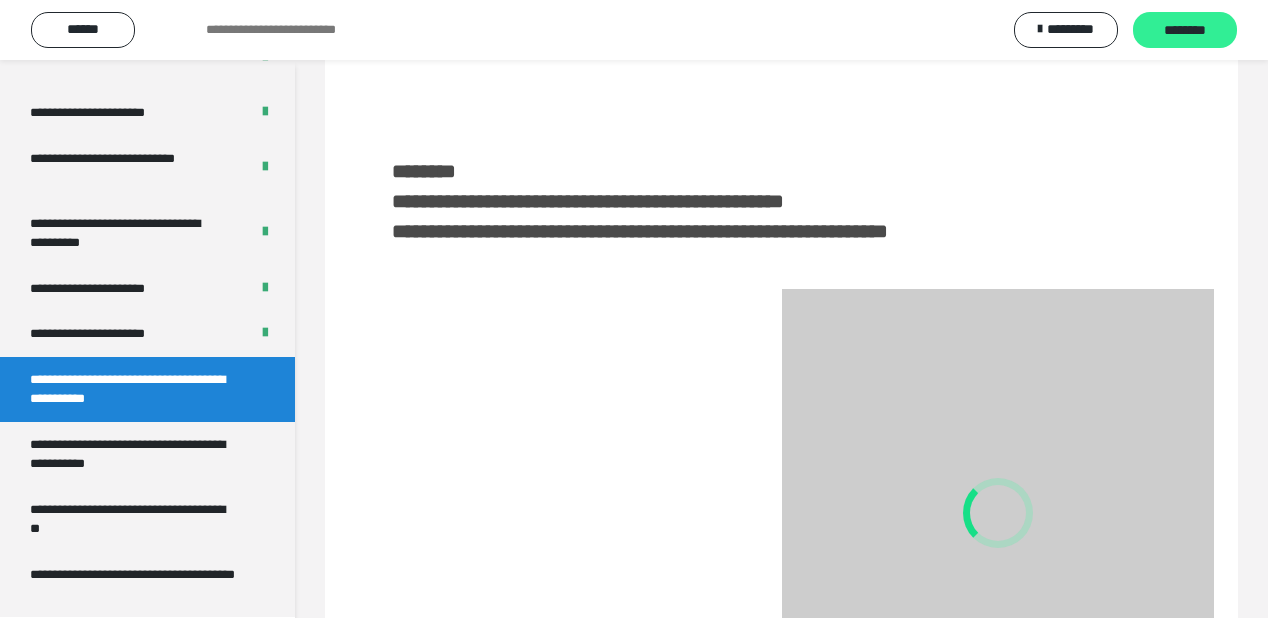 click on "********" at bounding box center (1185, 31) 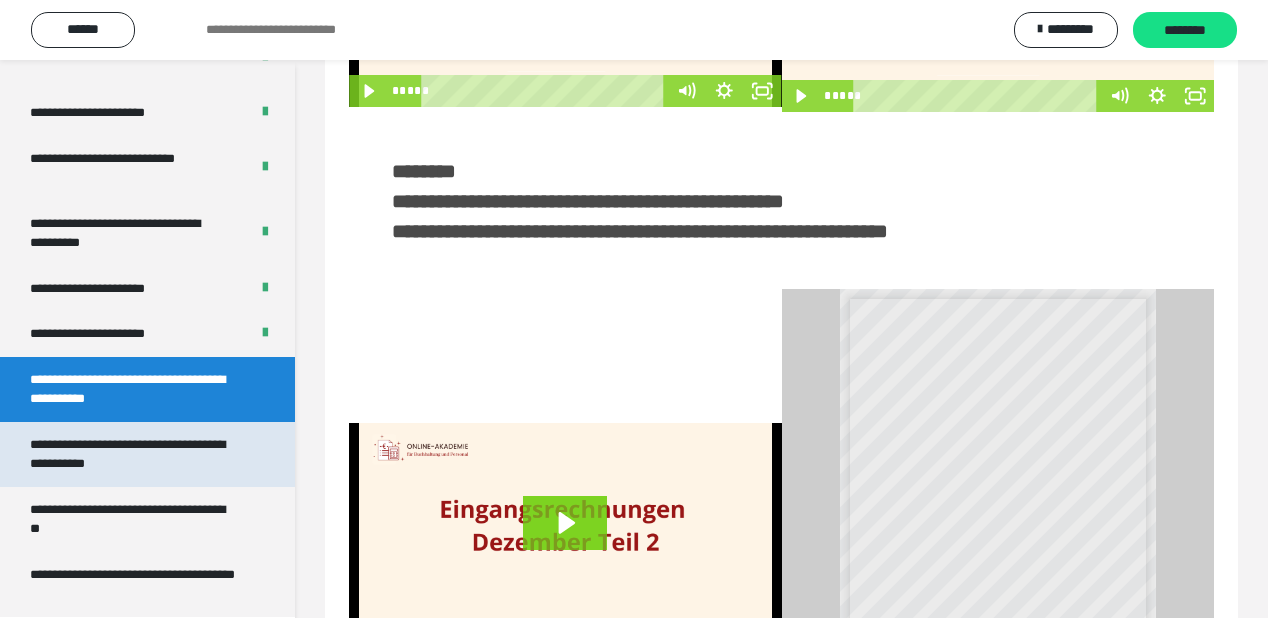 click on "**********" at bounding box center (133, 454) 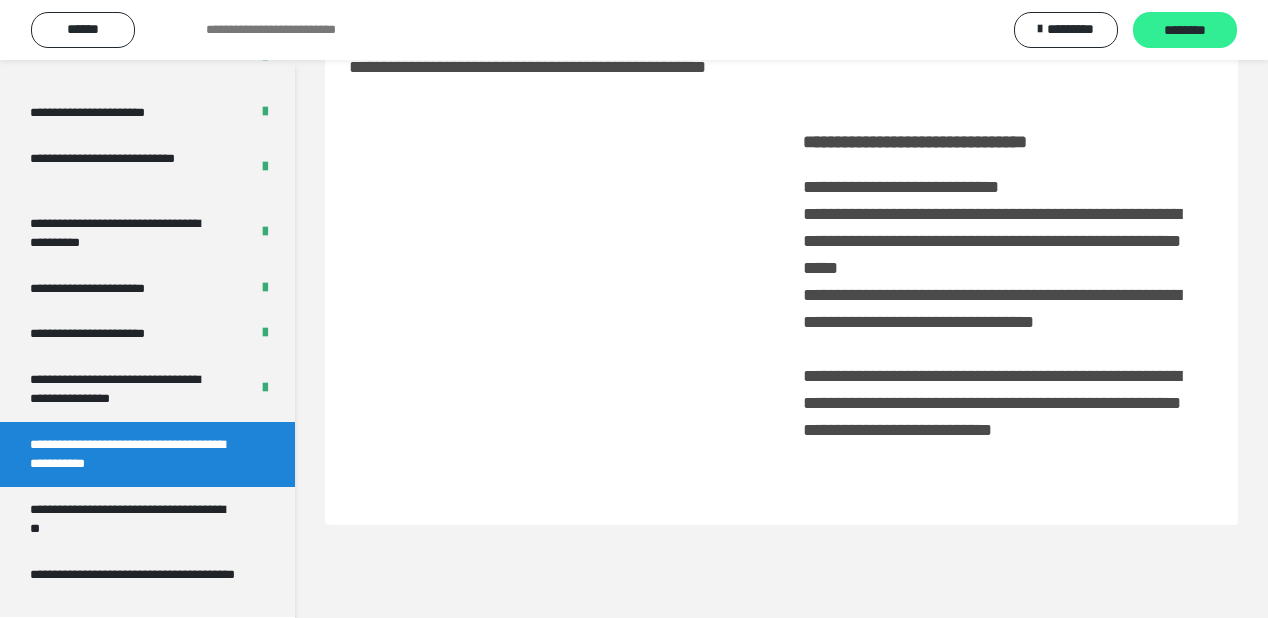 scroll, scrollTop: 60, scrollLeft: 0, axis: vertical 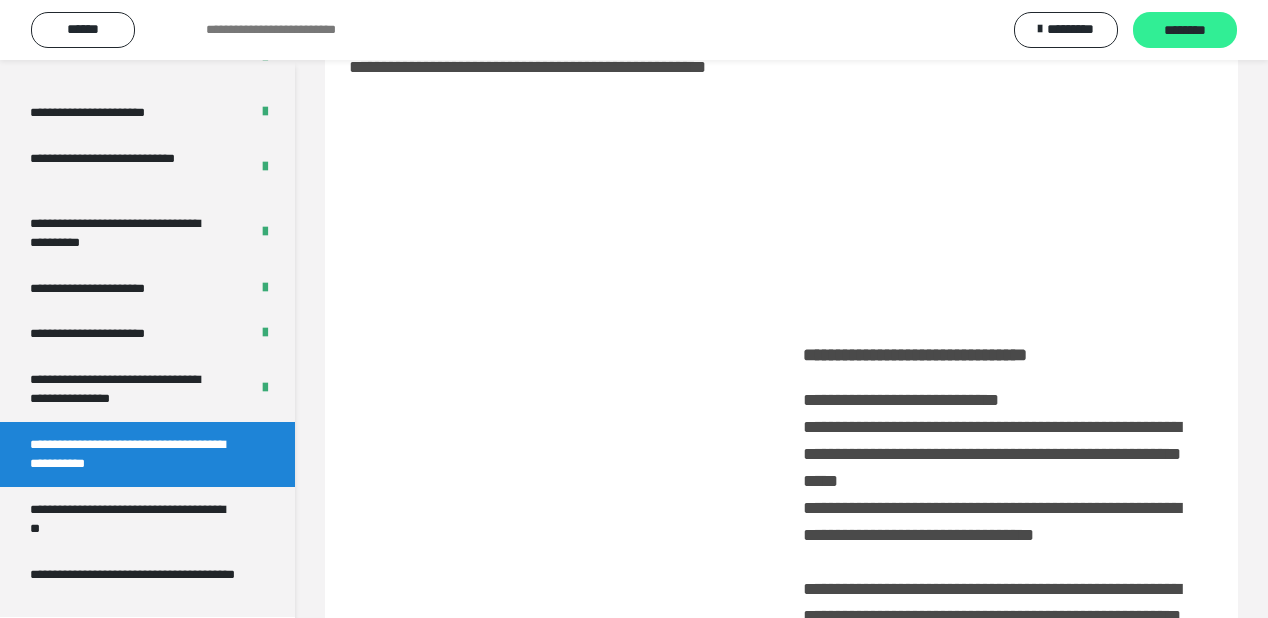 click on "********" at bounding box center [1185, 31] 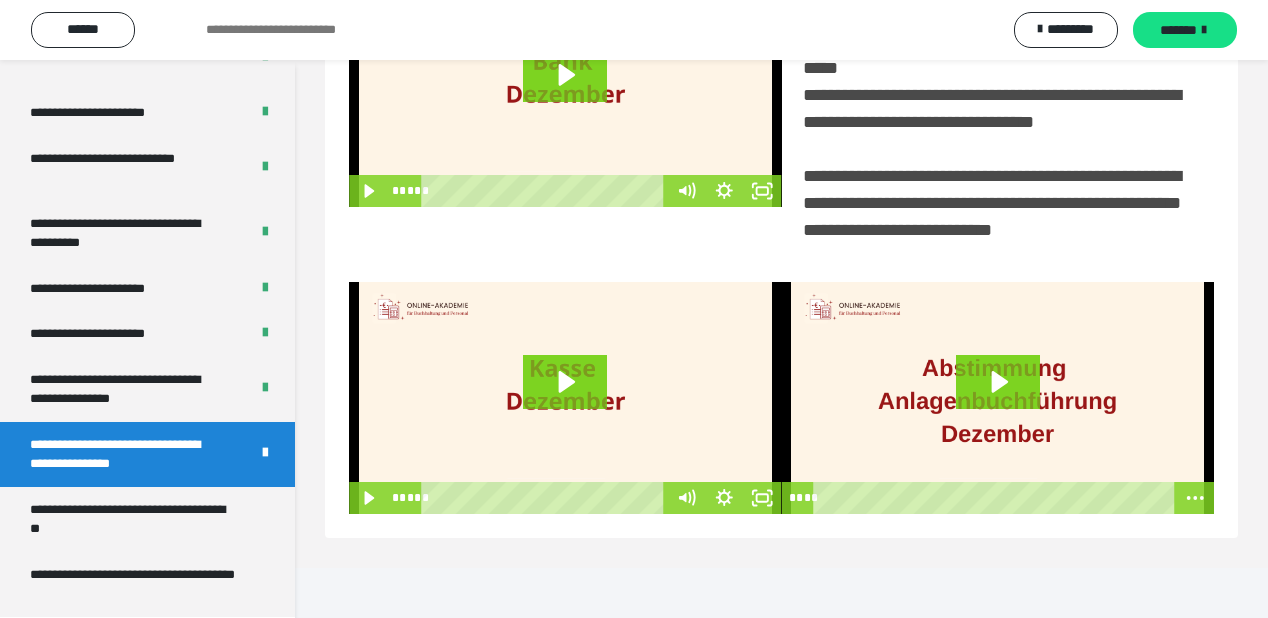 scroll, scrollTop: 476, scrollLeft: 0, axis: vertical 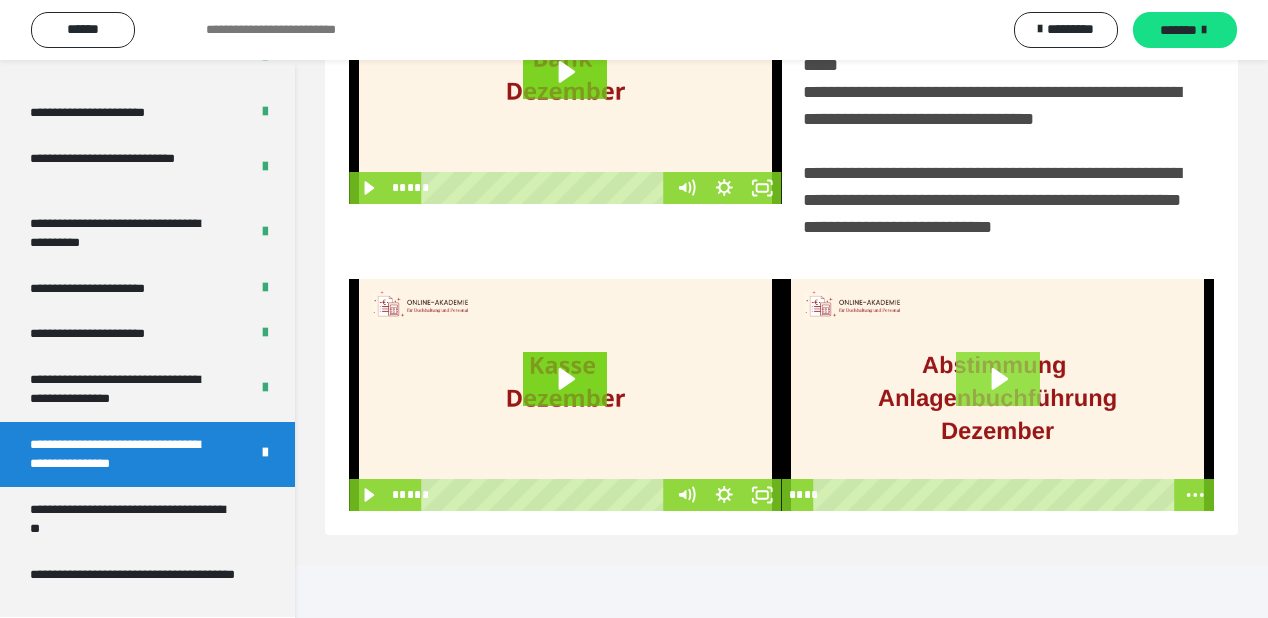 click 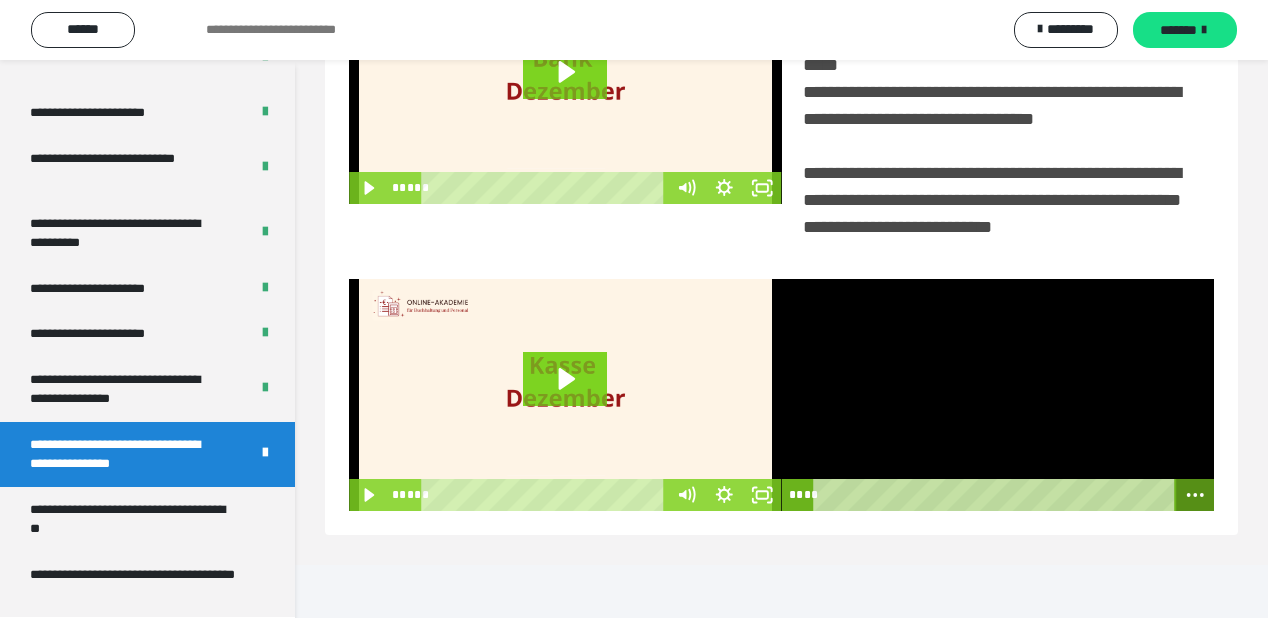 click 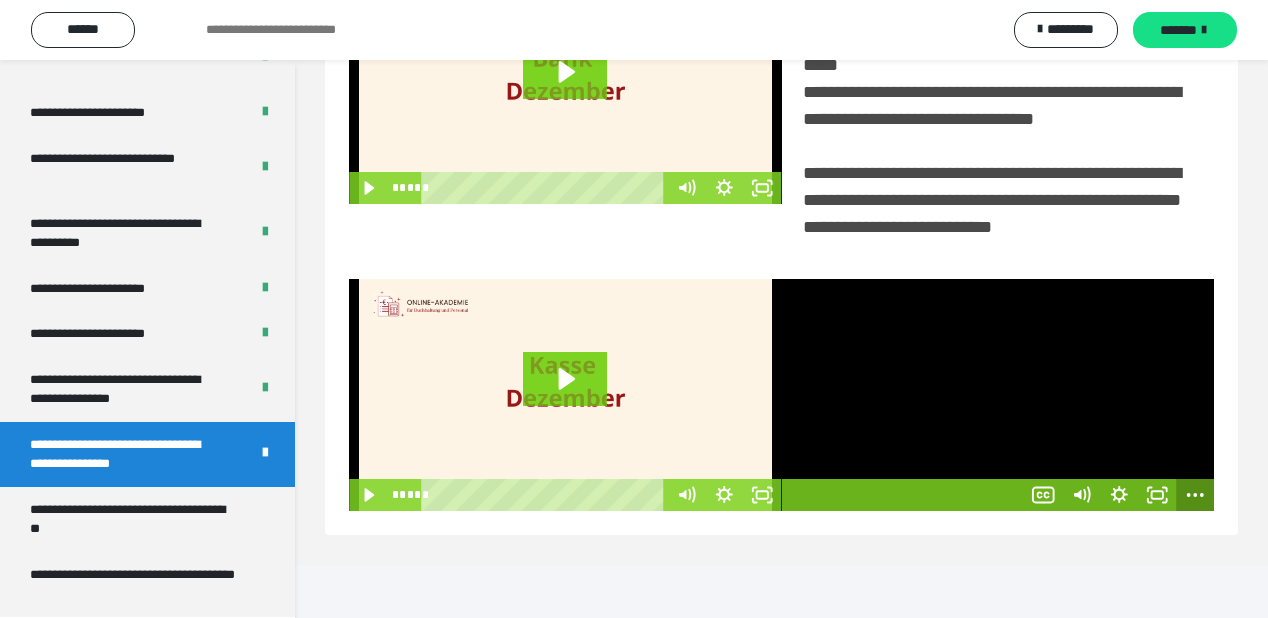click 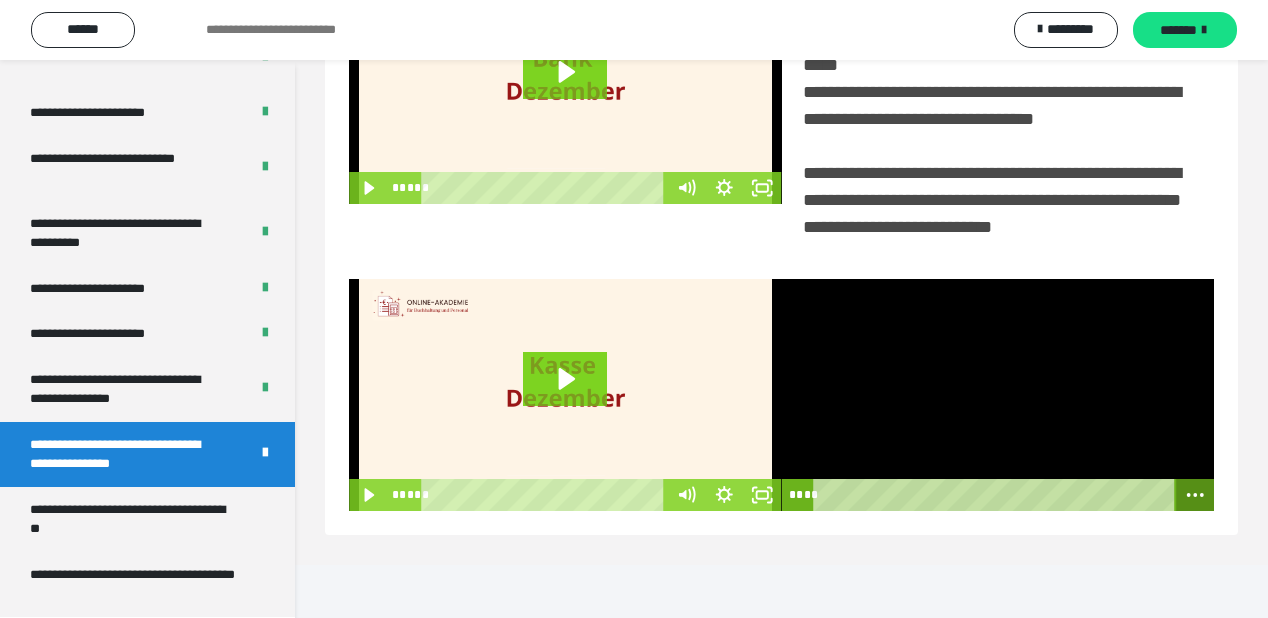 click 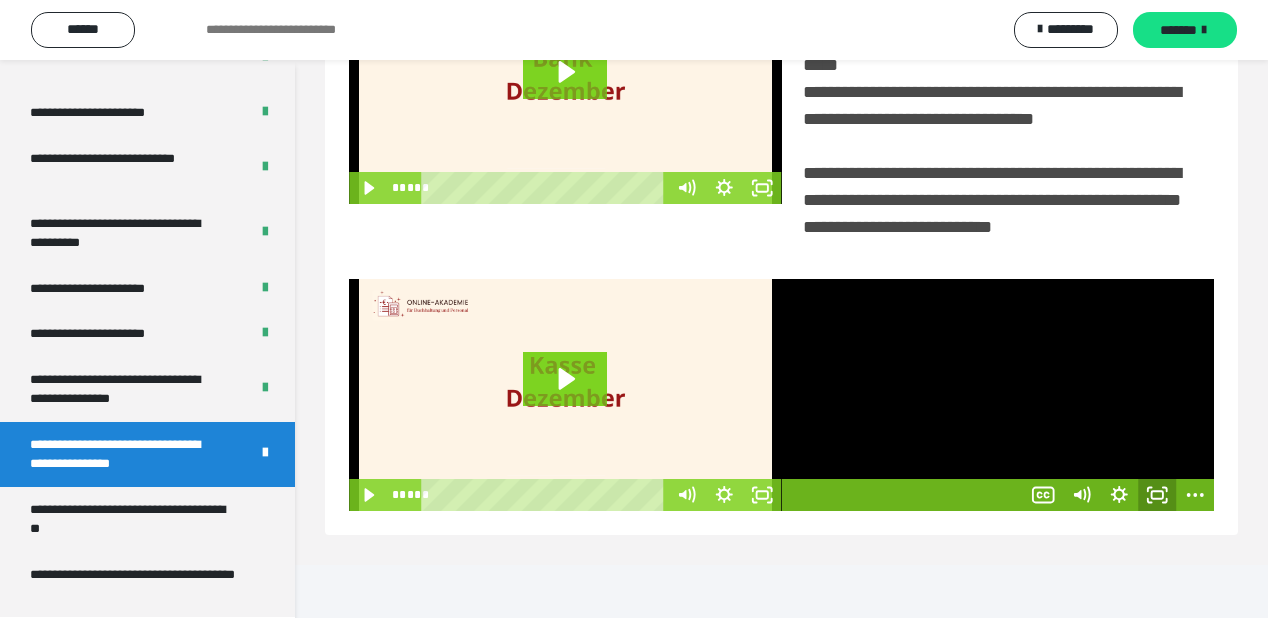 click 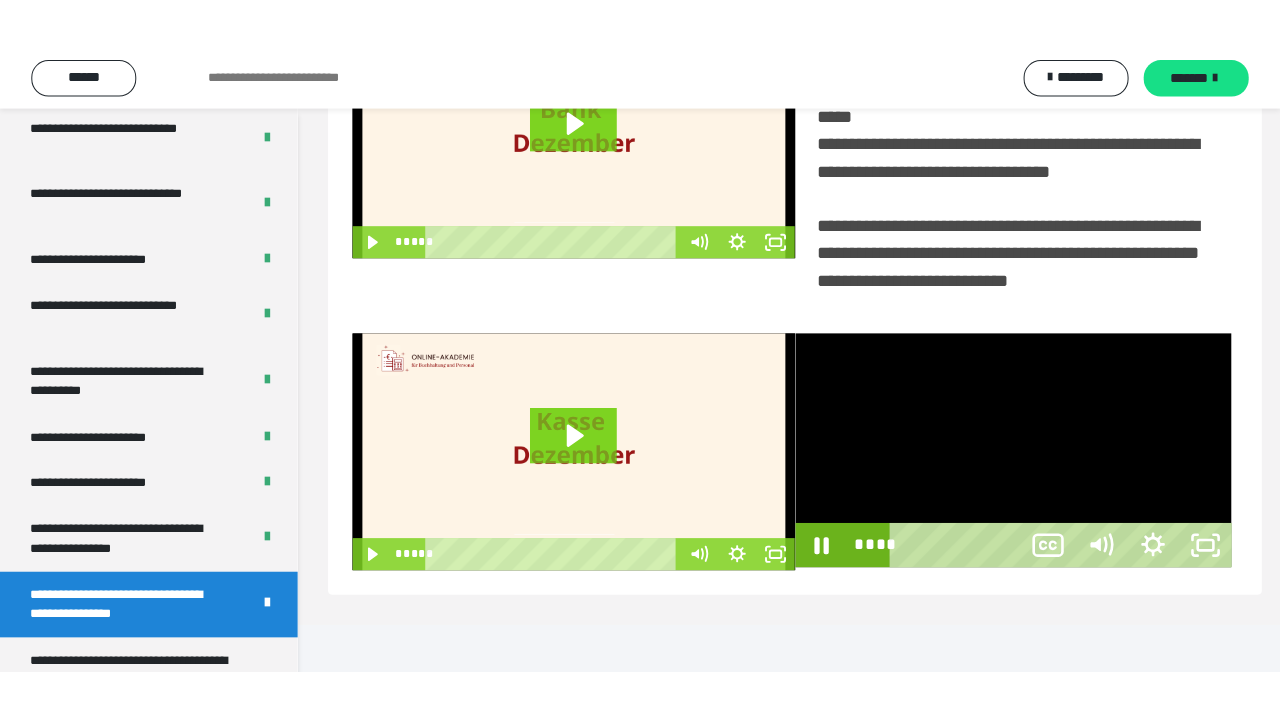 scroll, scrollTop: 382, scrollLeft: 0, axis: vertical 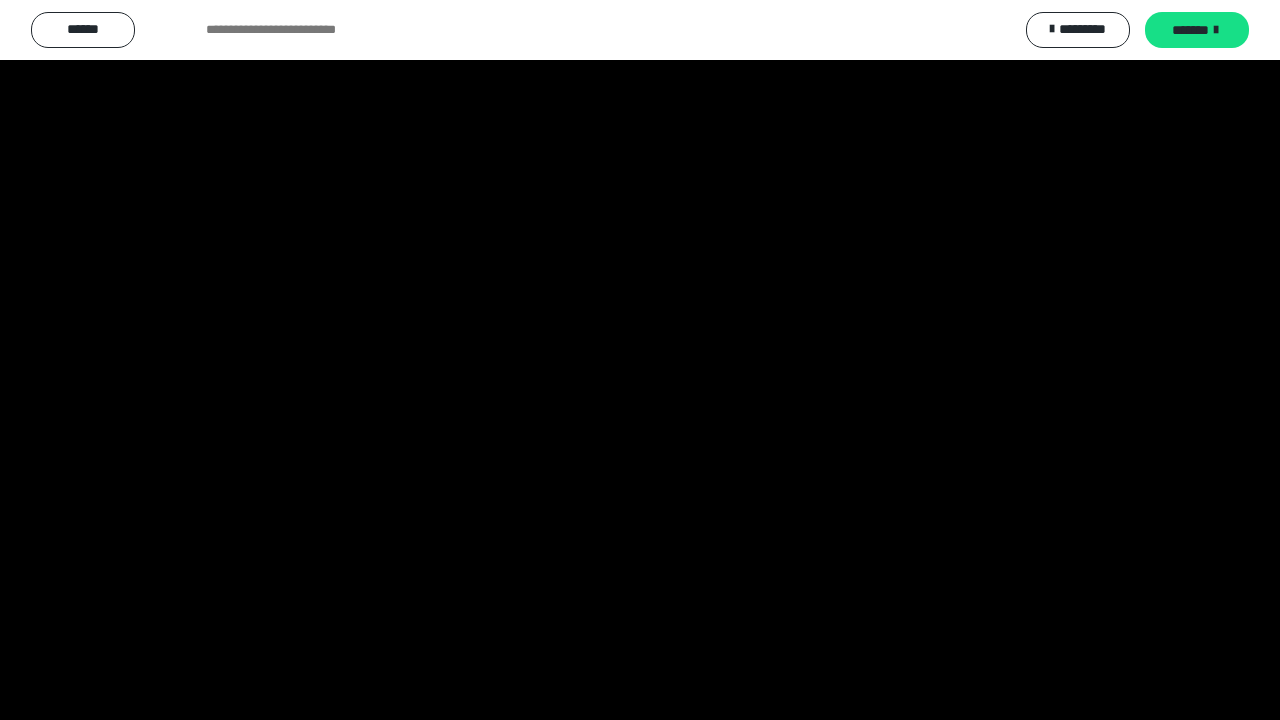 type 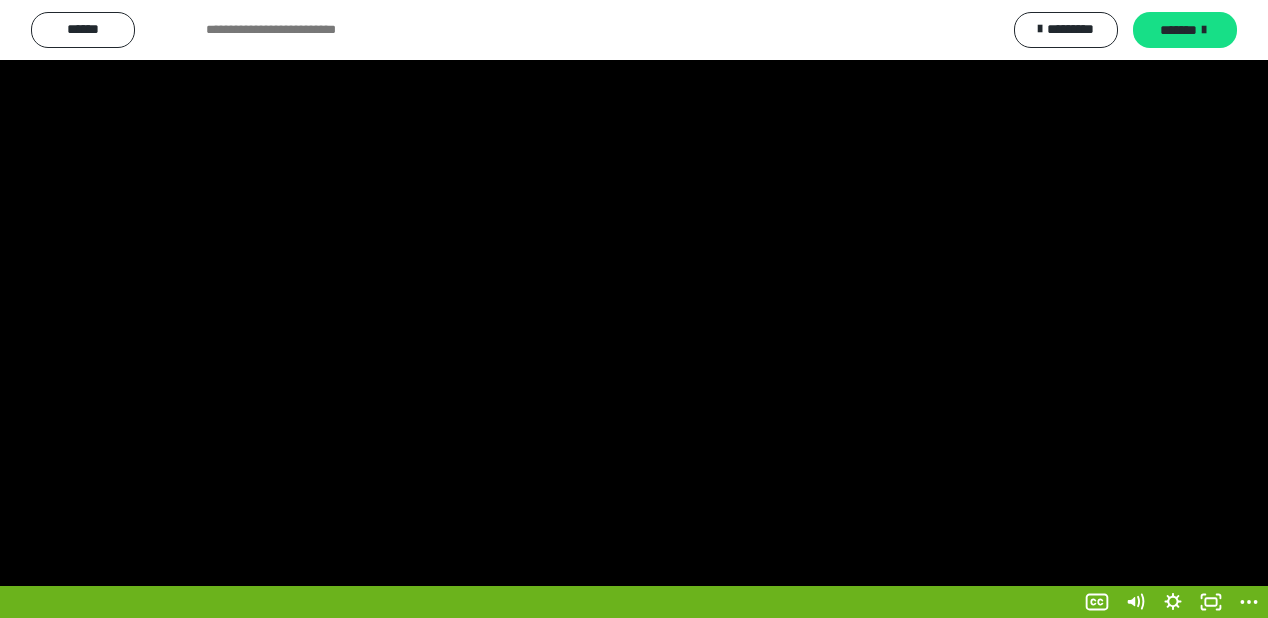 scroll, scrollTop: 4048, scrollLeft: 0, axis: vertical 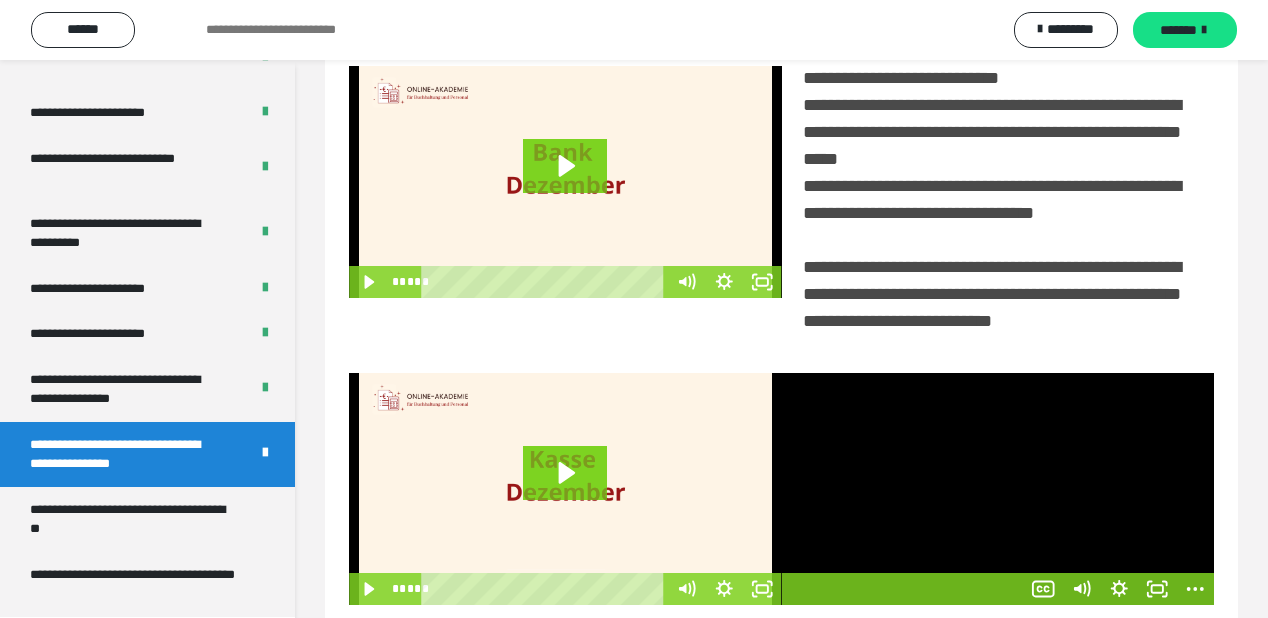 click at bounding box center [998, 489] 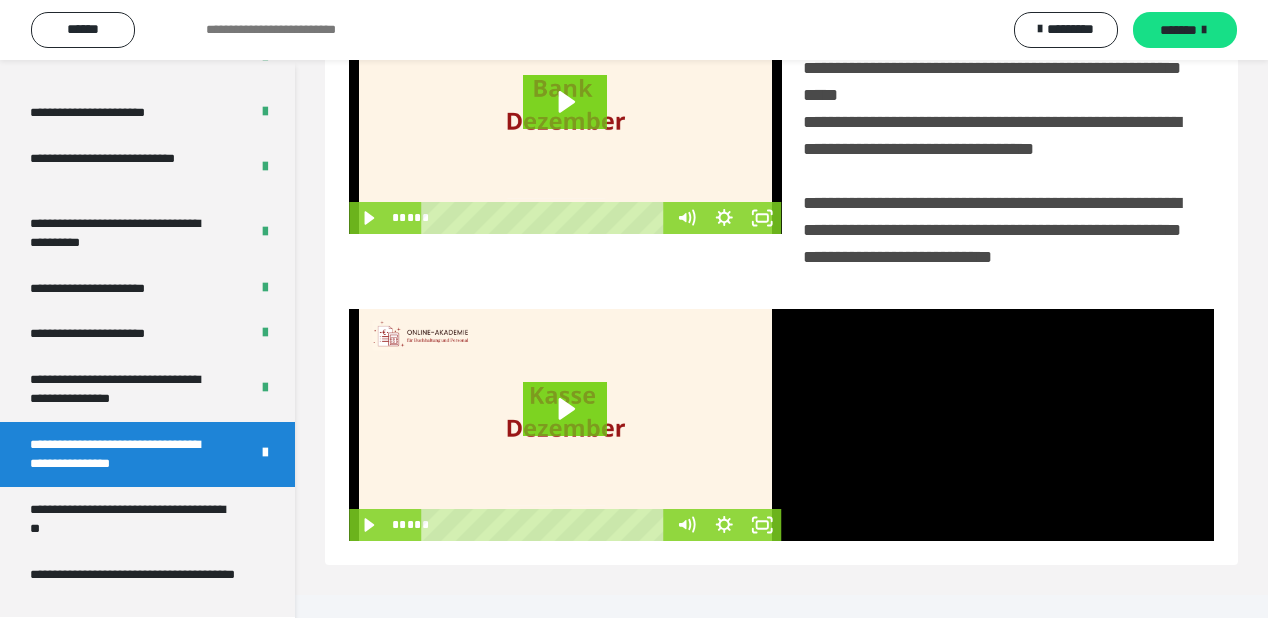 scroll, scrollTop: 476, scrollLeft: 0, axis: vertical 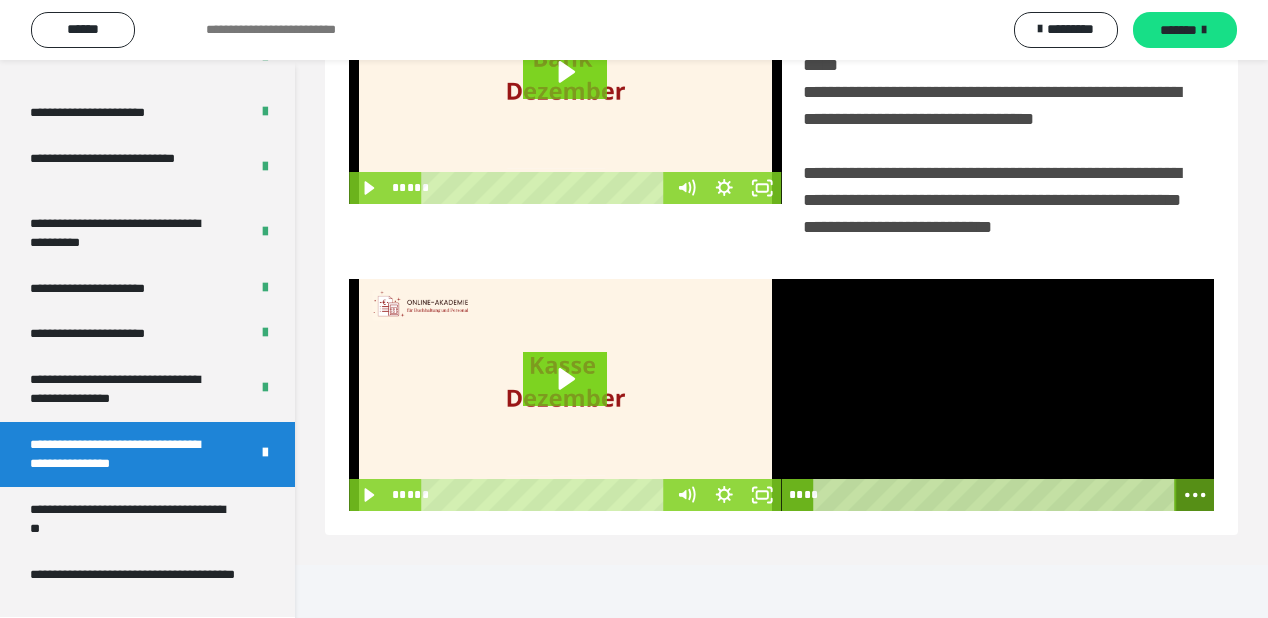 click 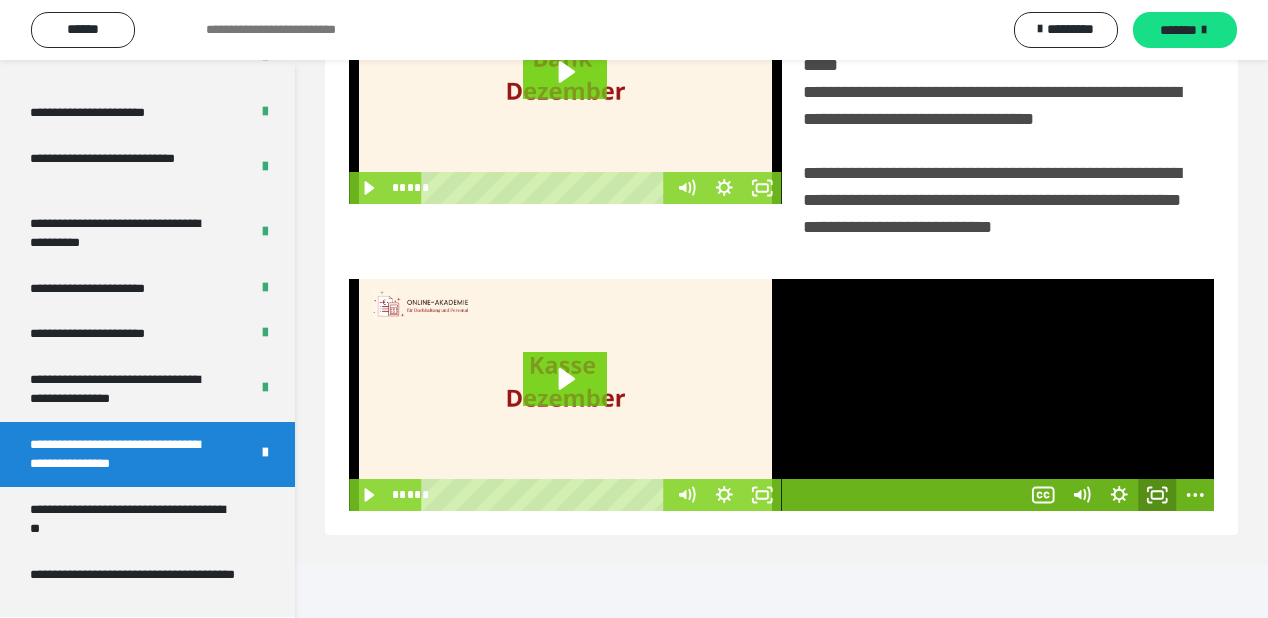 click 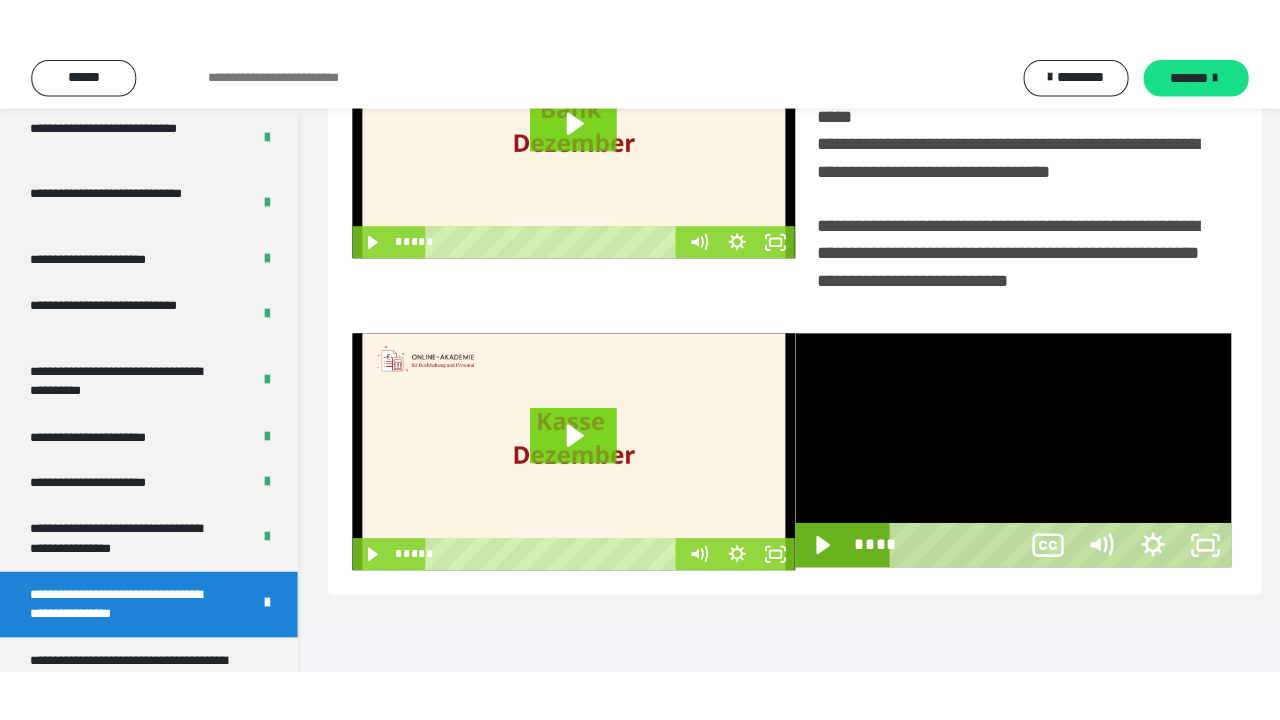 scroll, scrollTop: 382, scrollLeft: 0, axis: vertical 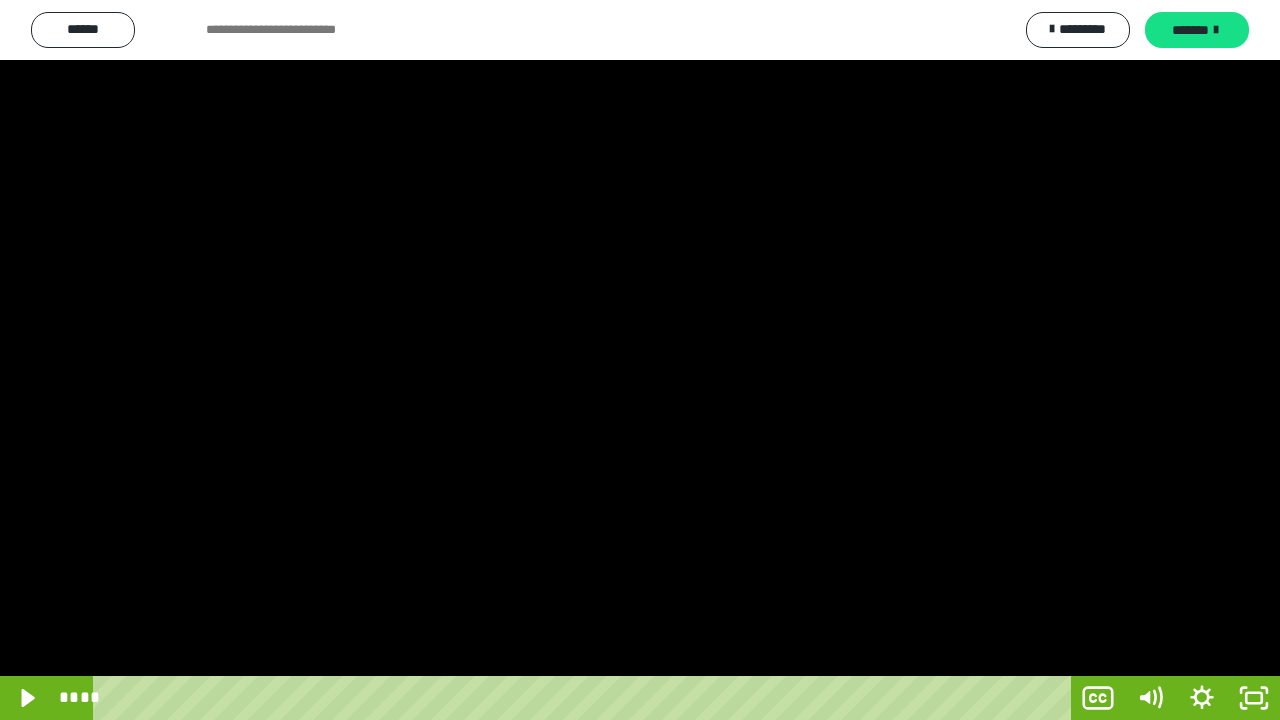 click at bounding box center (640, 360) 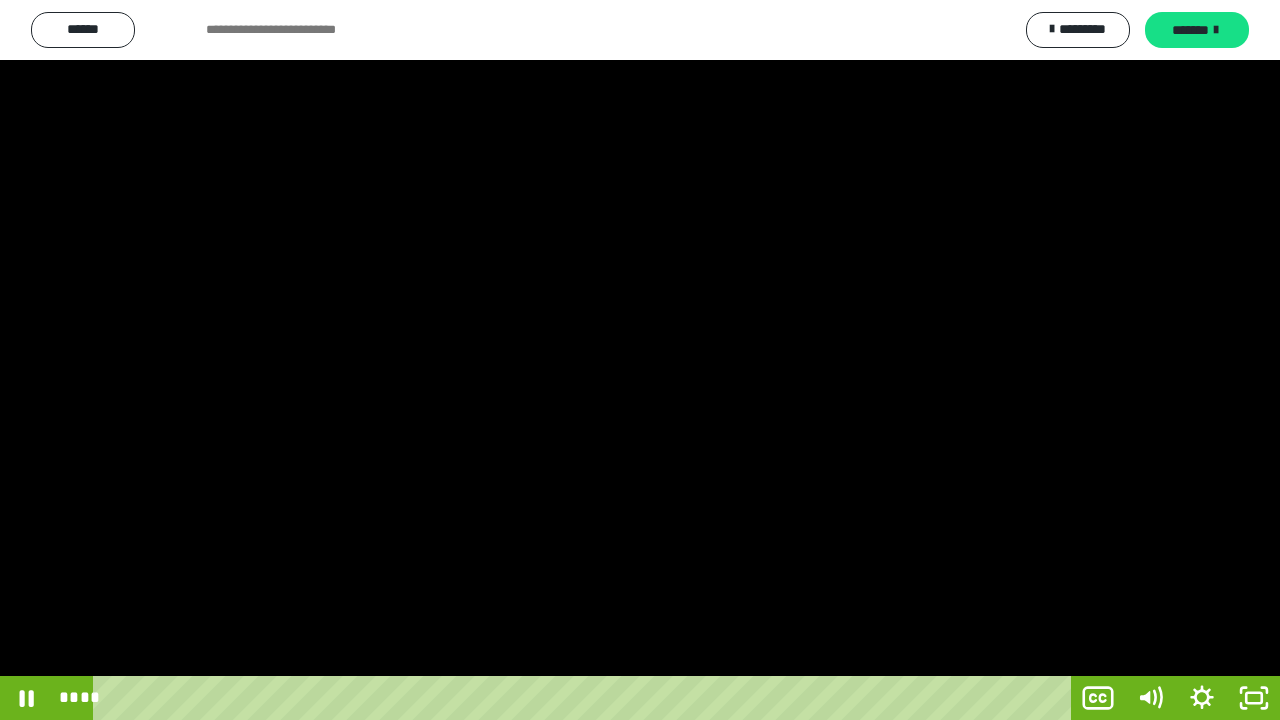 click at bounding box center (640, 360) 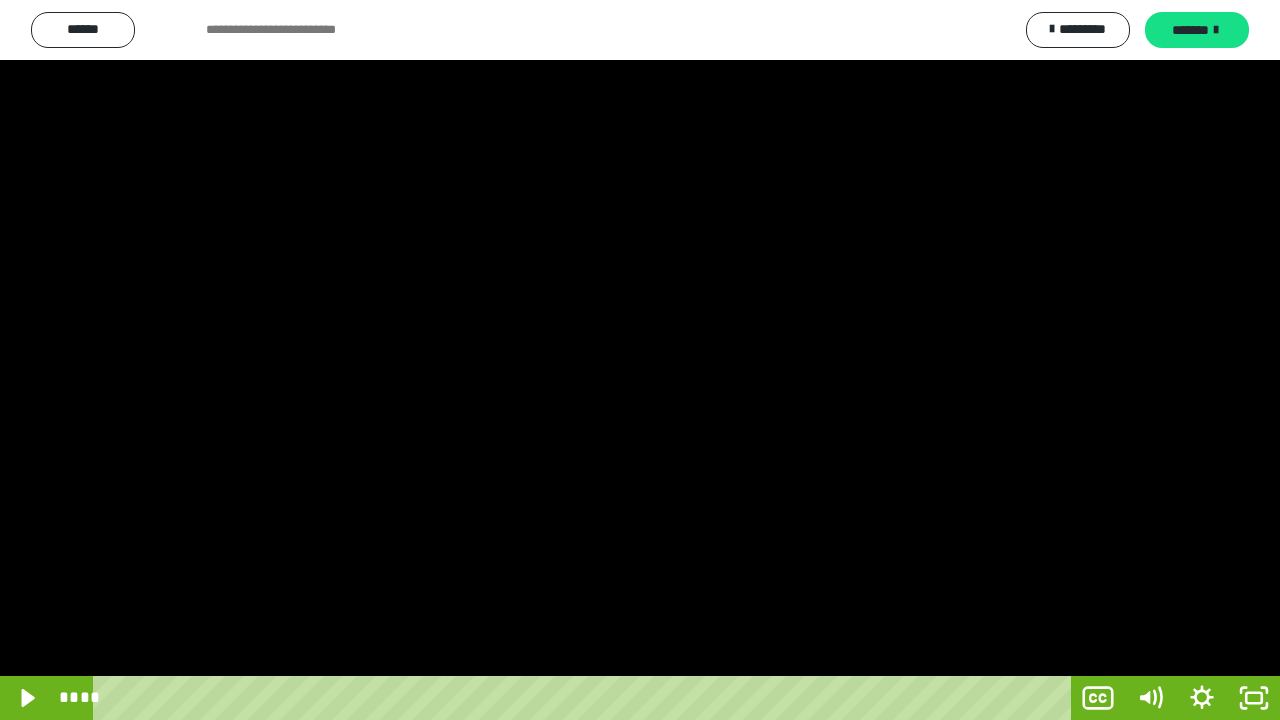 click at bounding box center (640, 360) 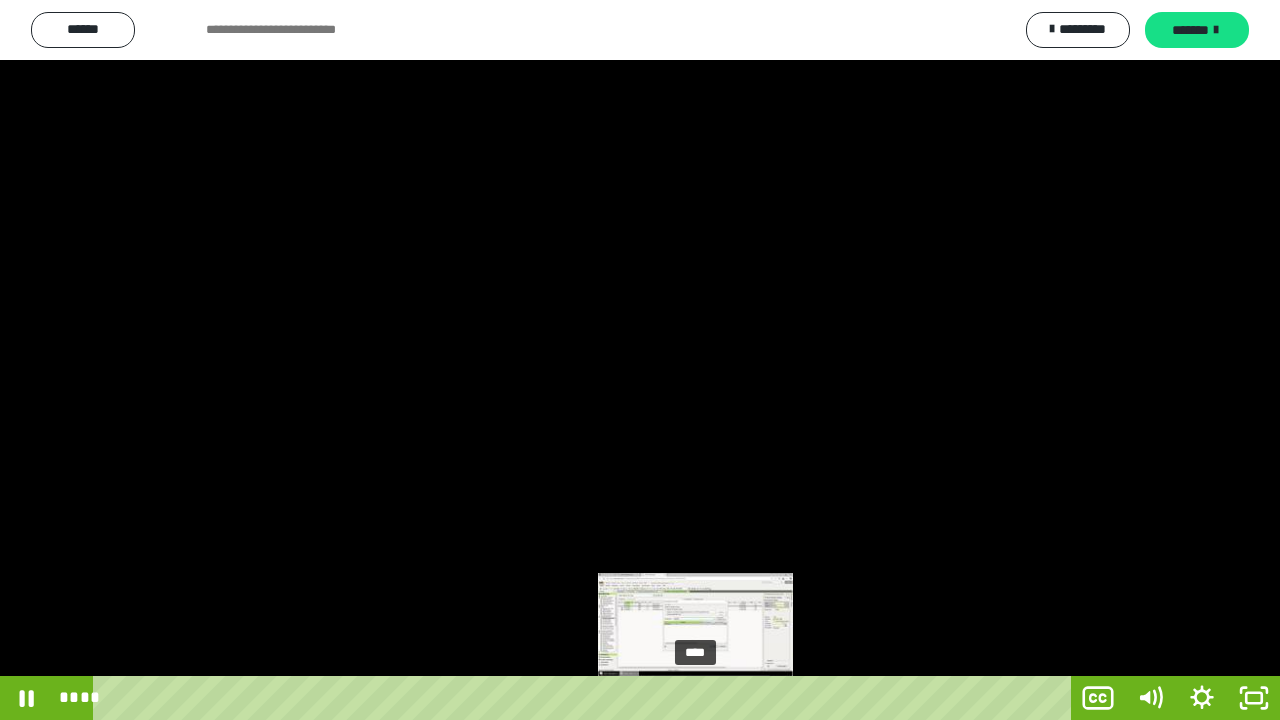 click on "****" at bounding box center (586, 698) 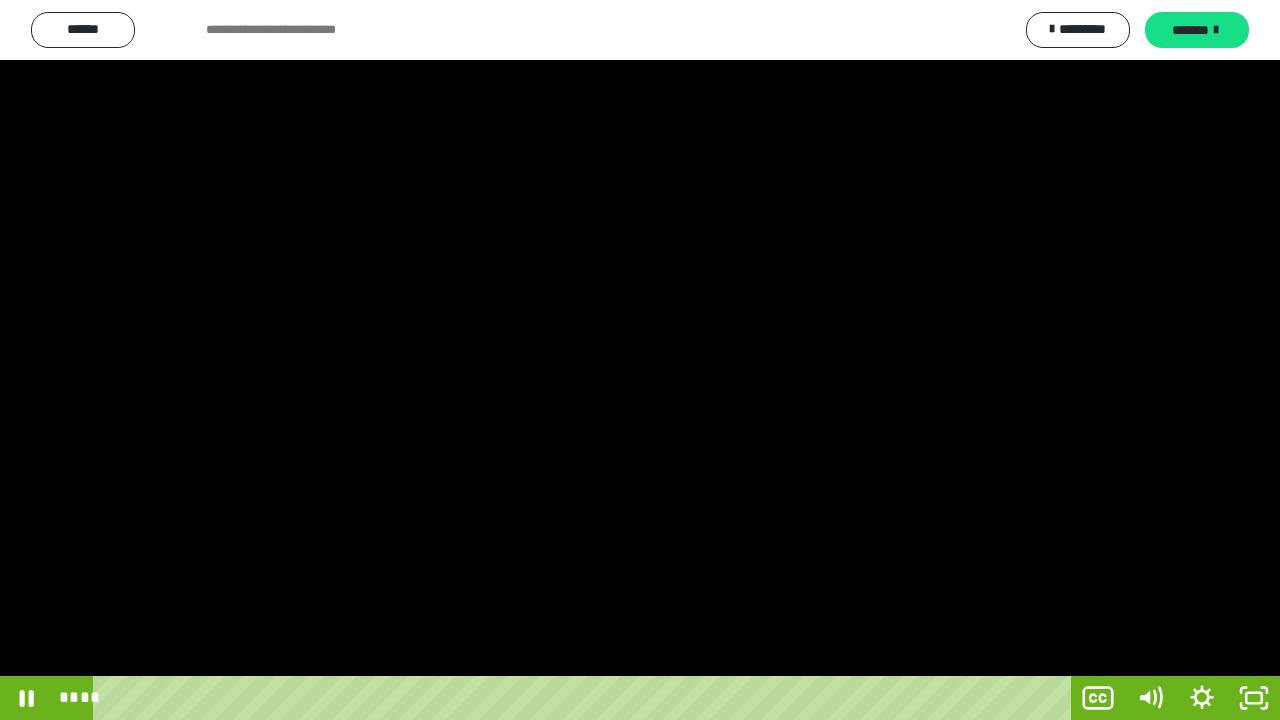 click at bounding box center (640, 360) 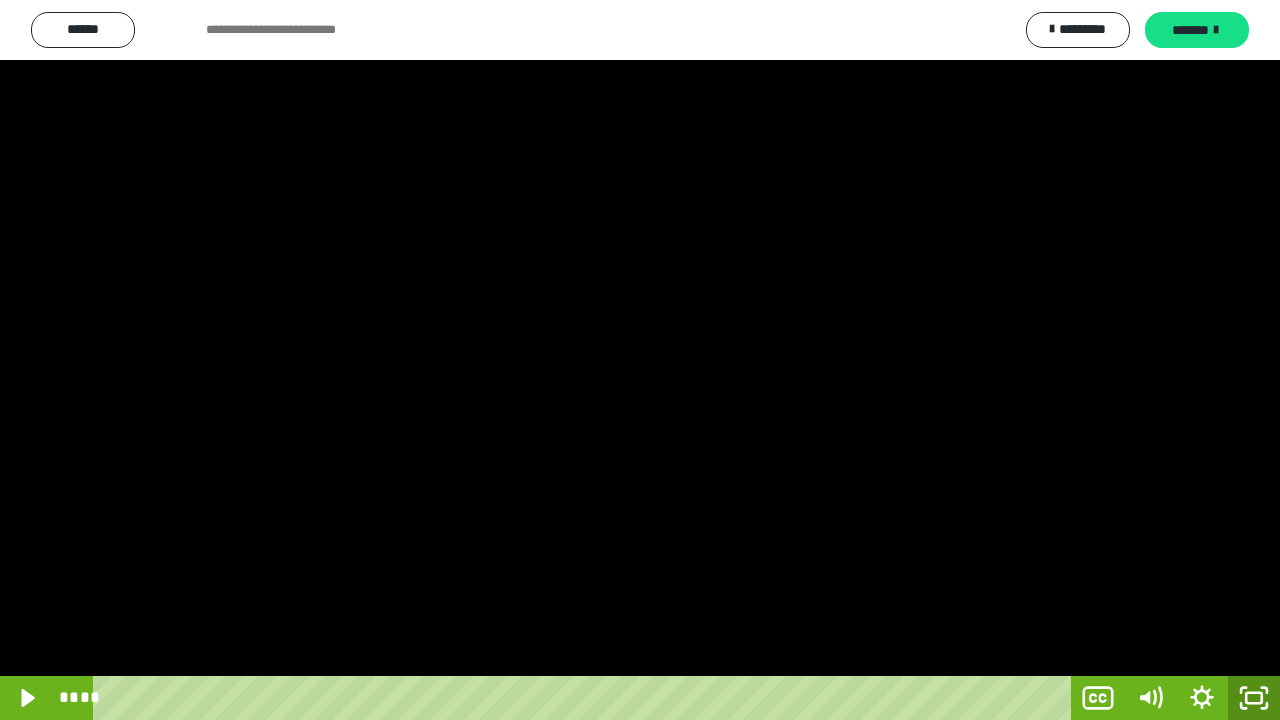 click 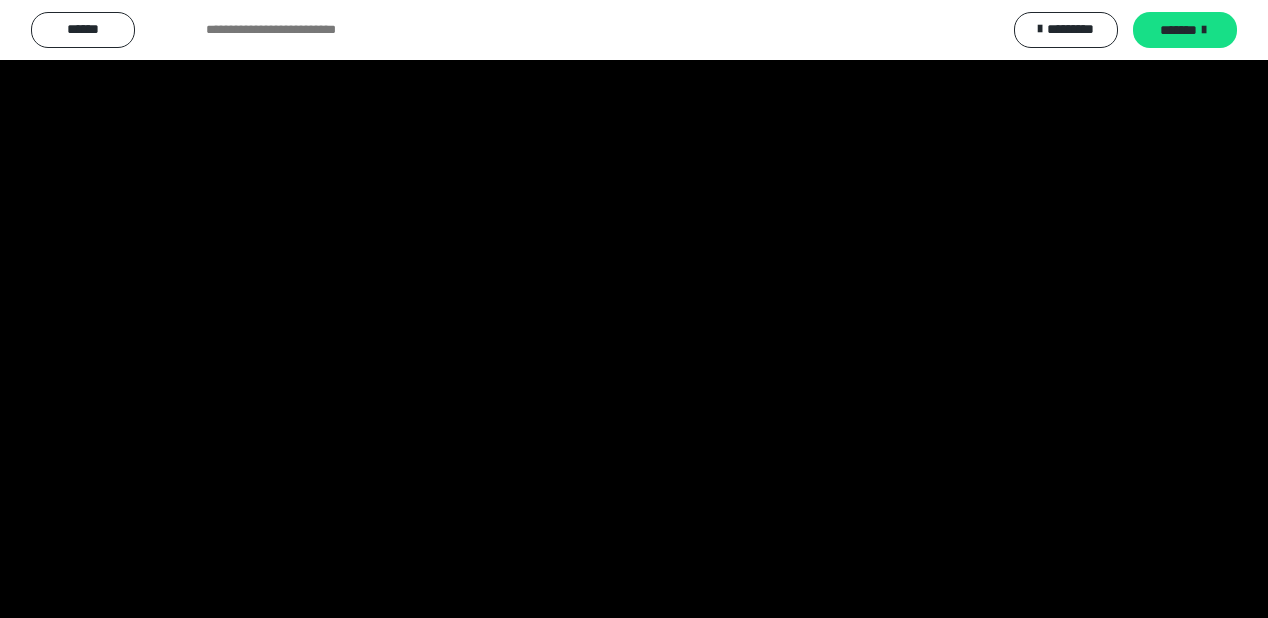scroll, scrollTop: 4049, scrollLeft: 0, axis: vertical 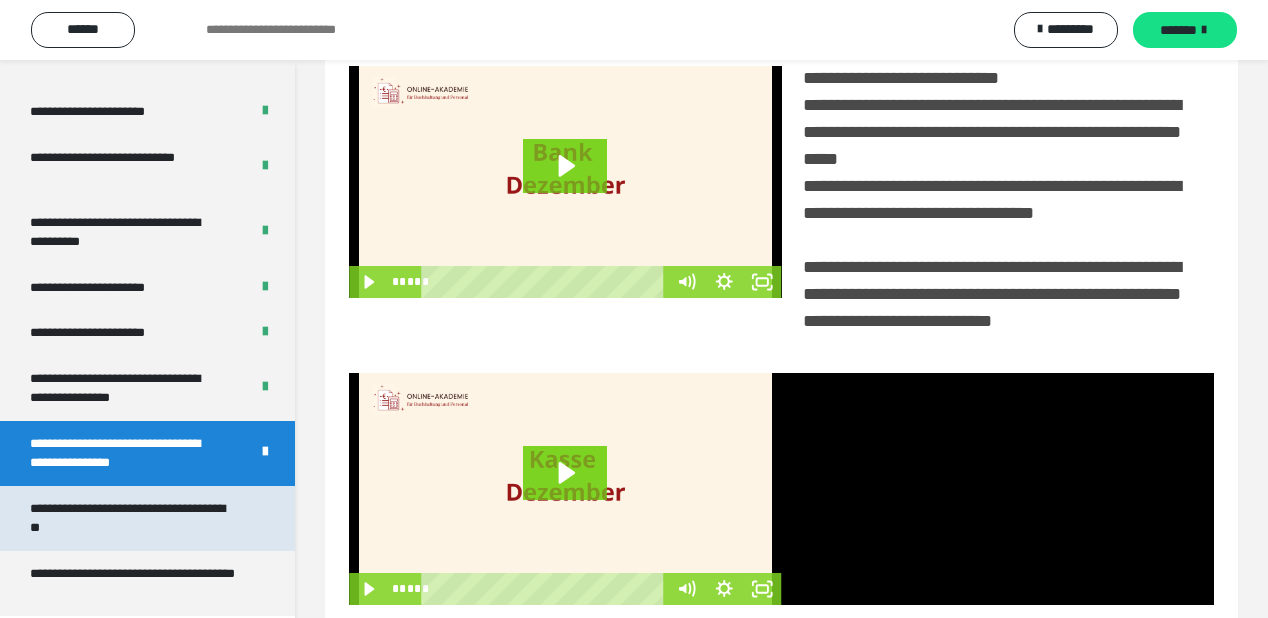click on "**********" at bounding box center [133, 518] 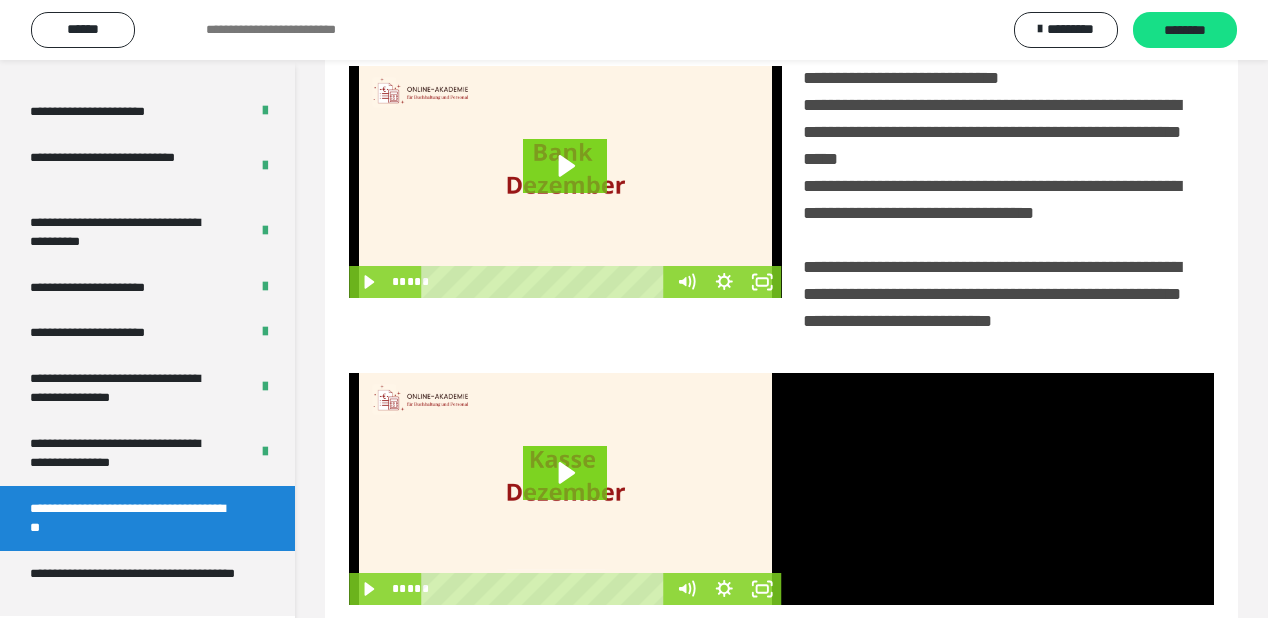 scroll, scrollTop: 76, scrollLeft: 0, axis: vertical 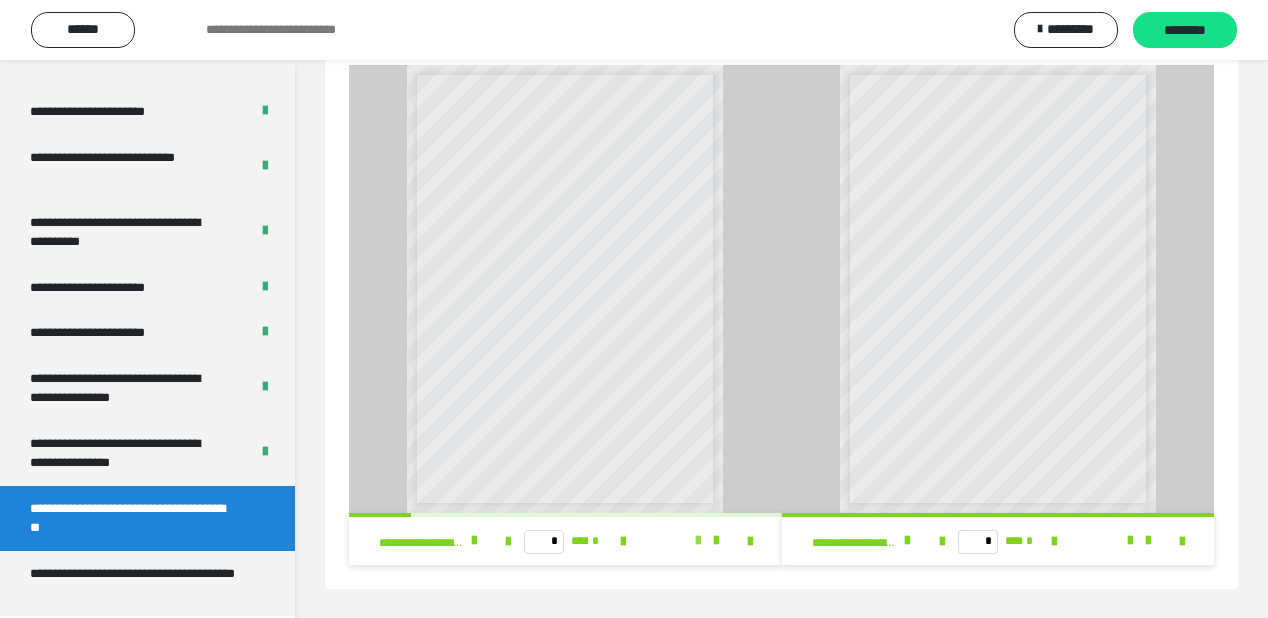click at bounding box center (698, 541) 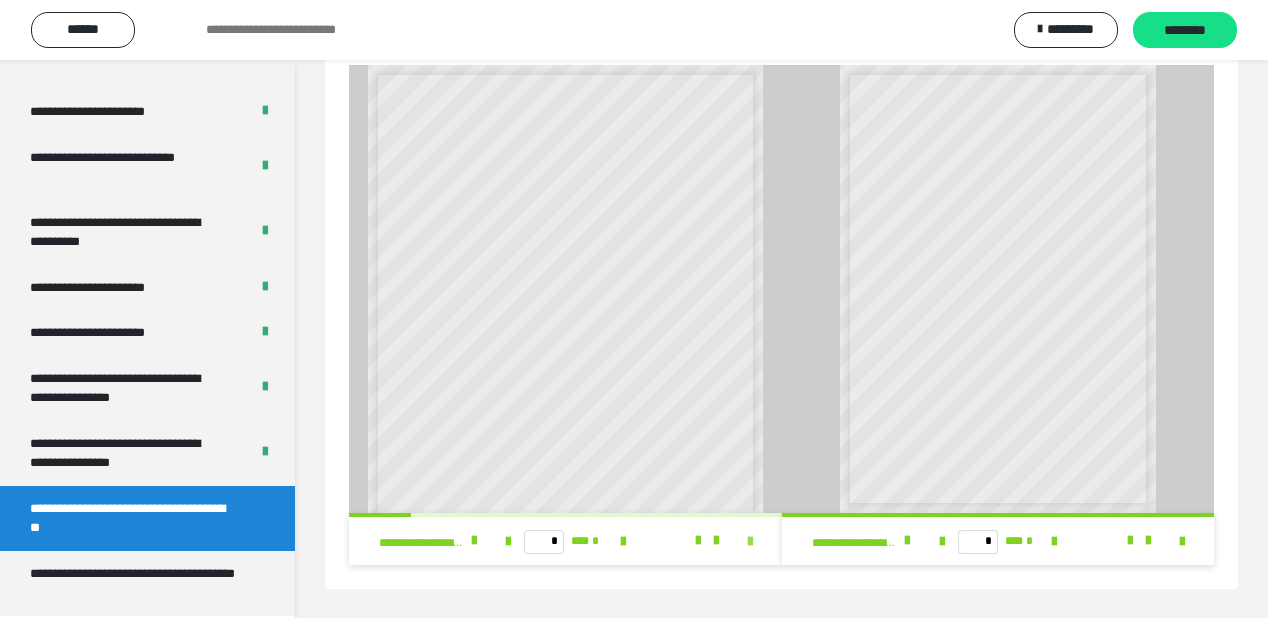 click at bounding box center (750, 542) 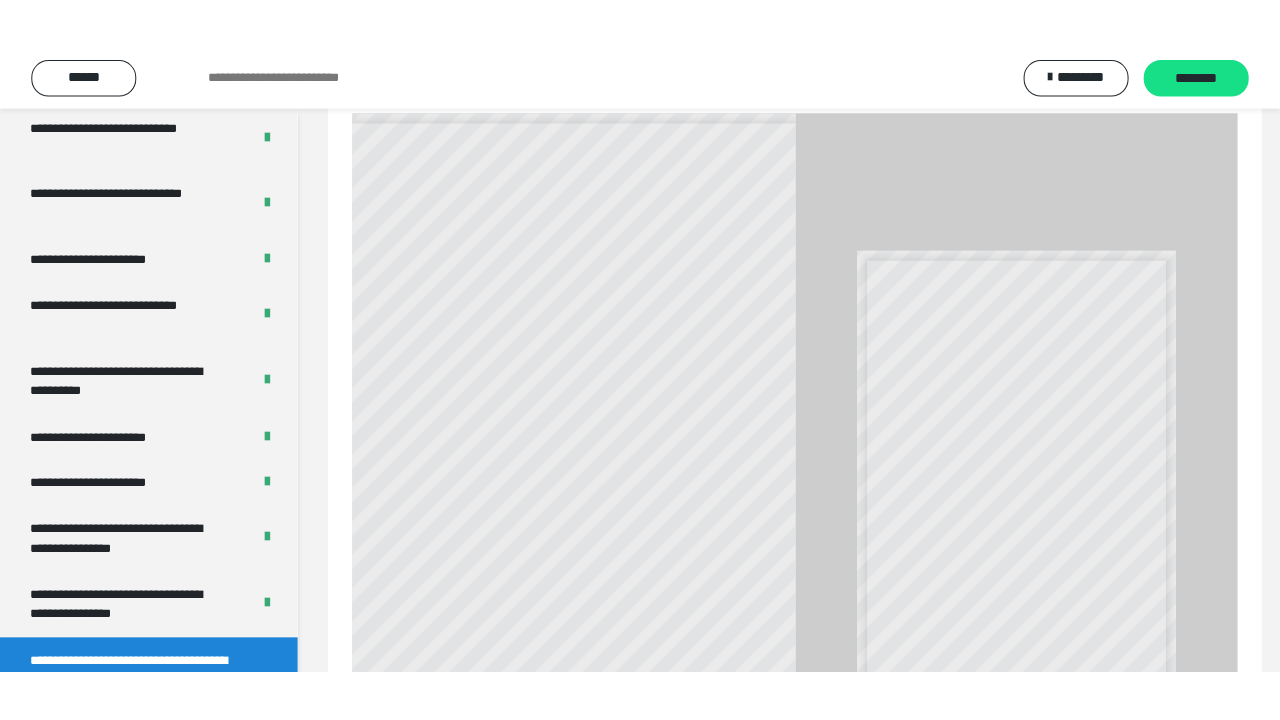 scroll, scrollTop: 60, scrollLeft: 0, axis: vertical 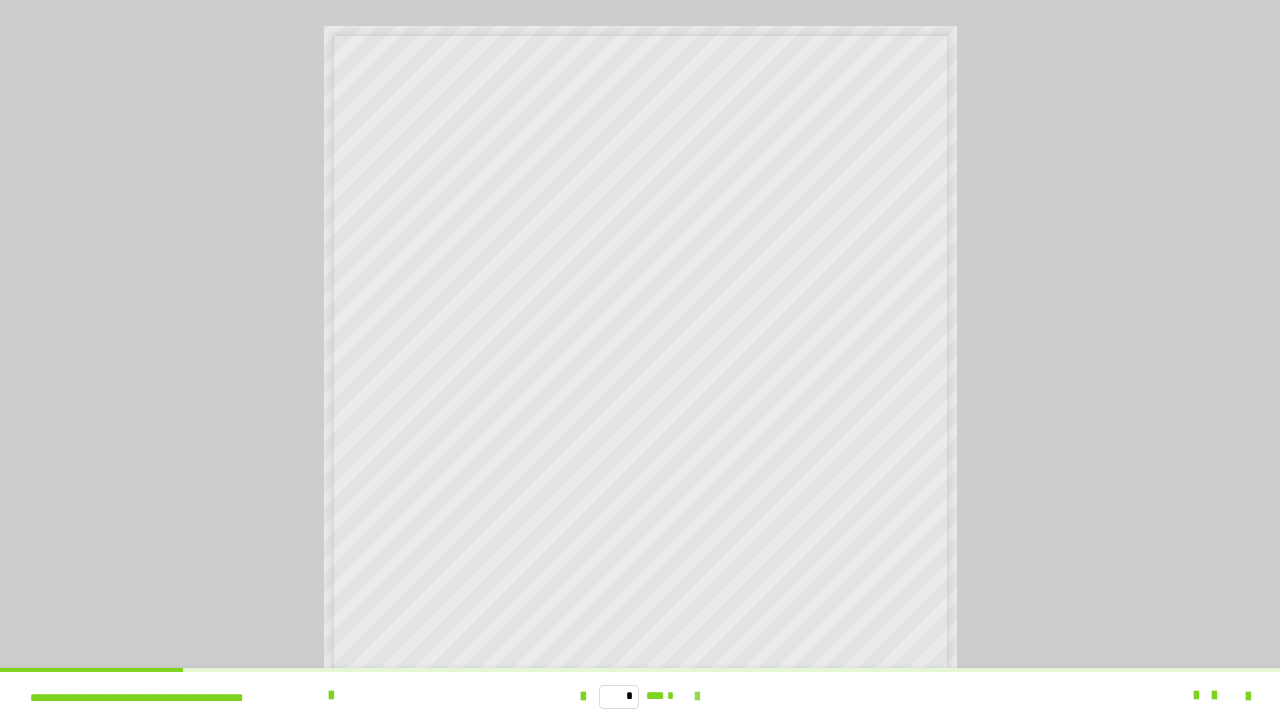 click at bounding box center (697, 697) 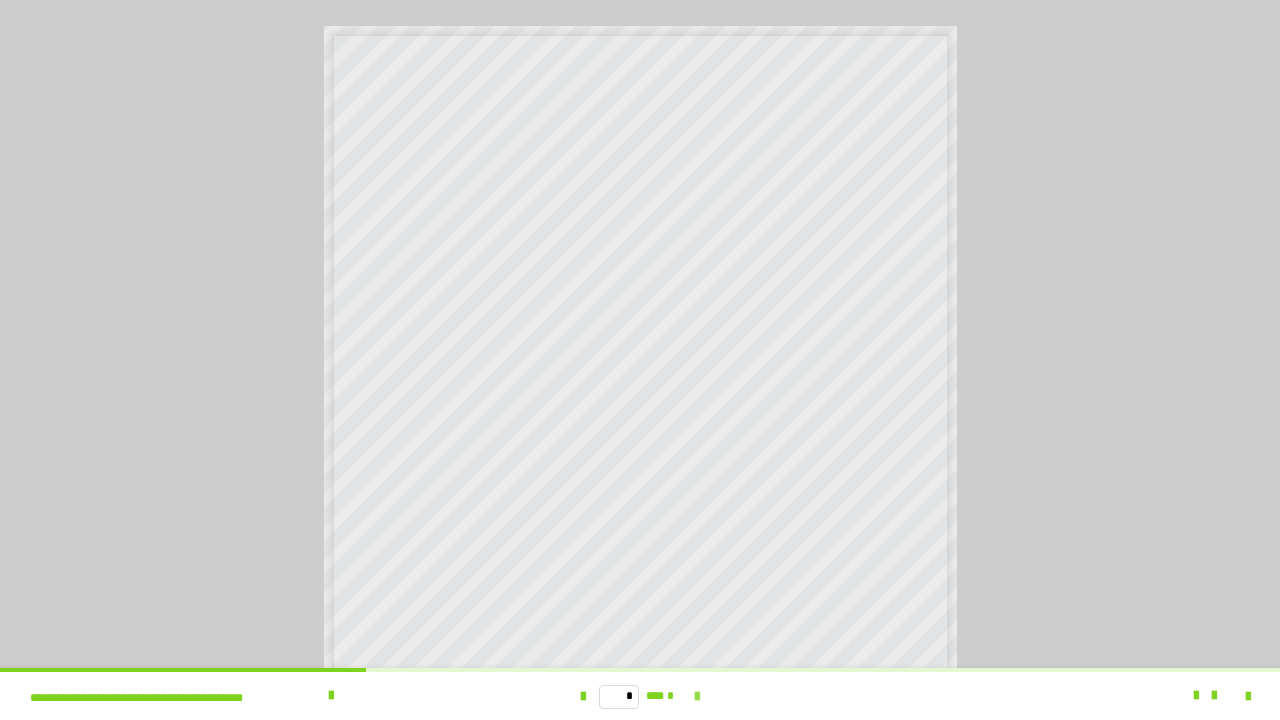 click at bounding box center [697, 697] 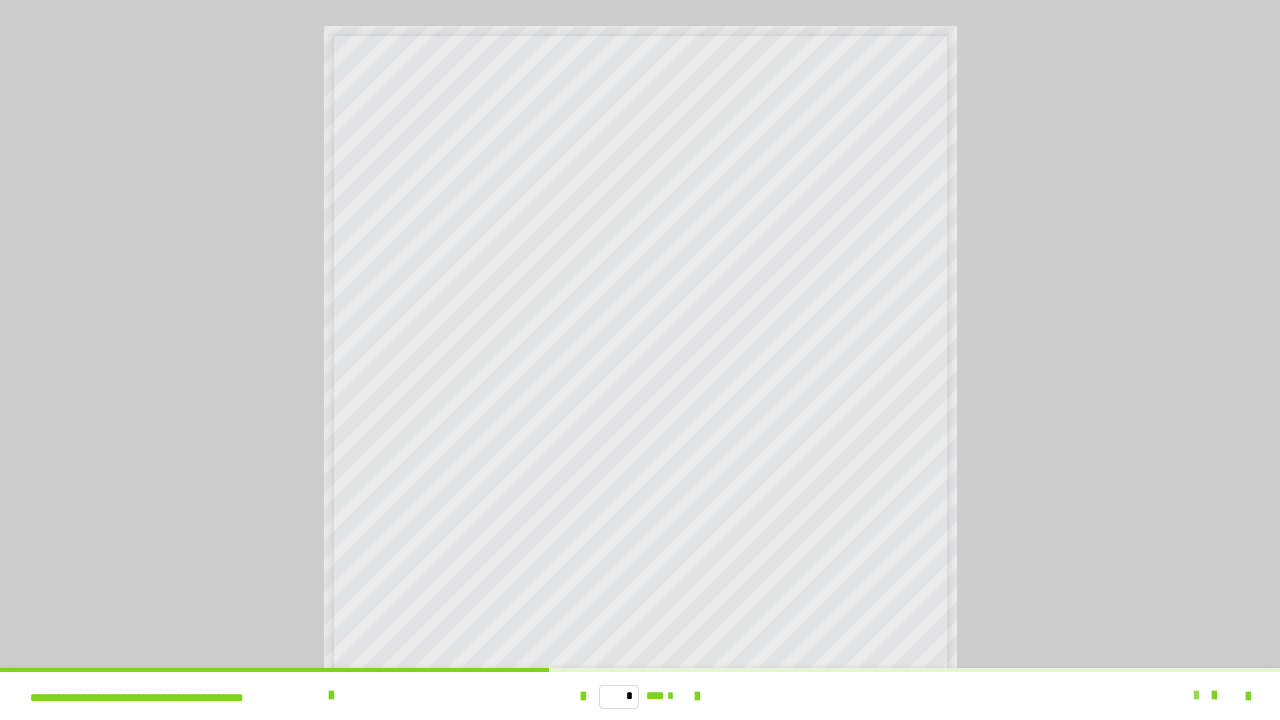 click at bounding box center (1196, 696) 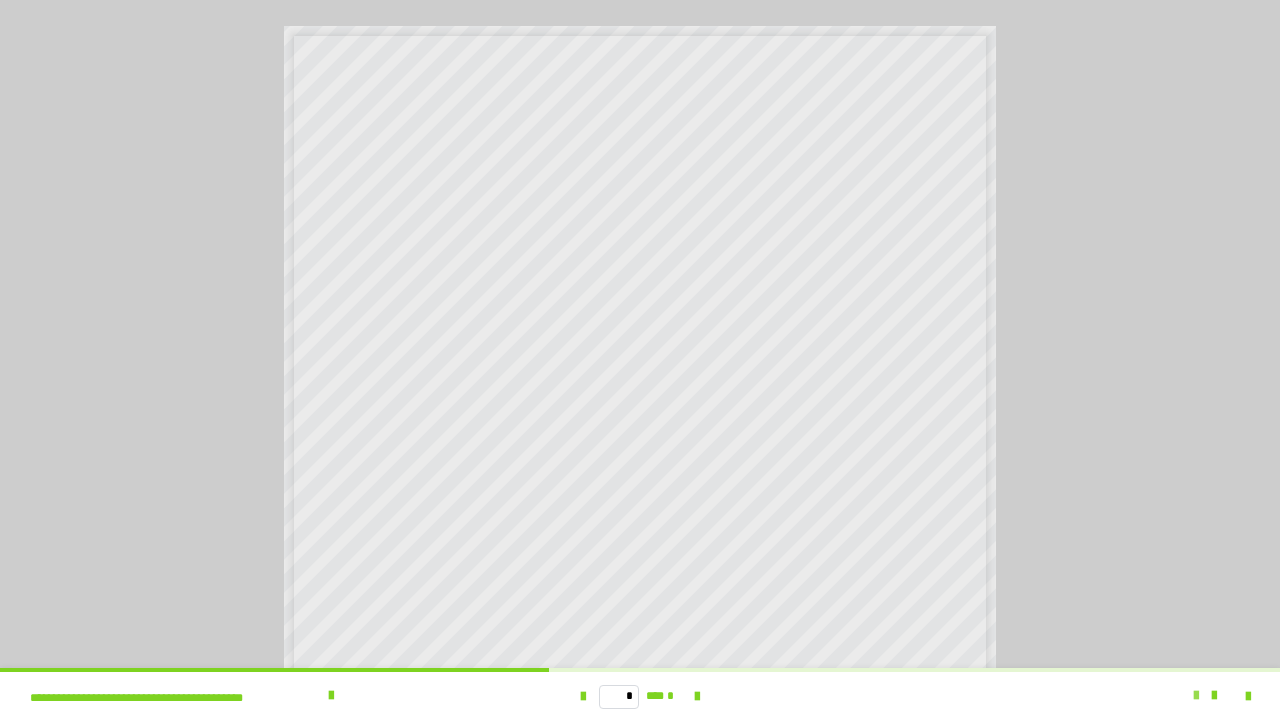click at bounding box center [1196, 696] 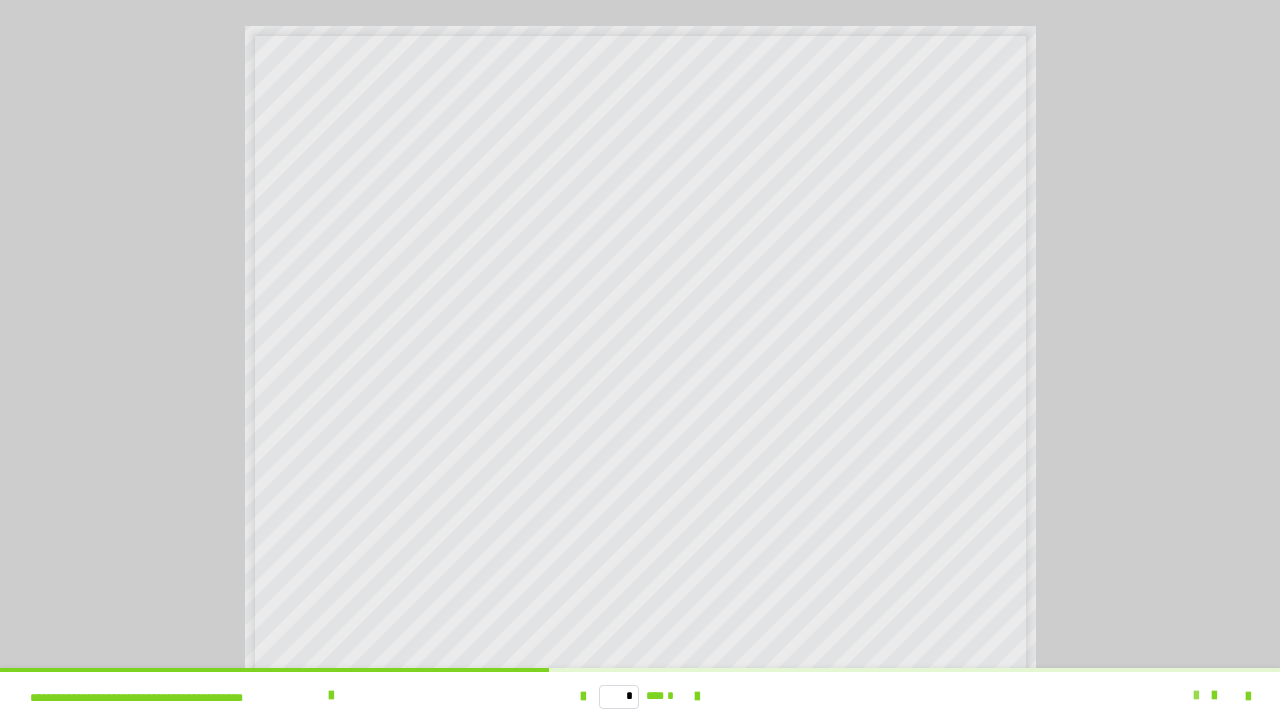 click at bounding box center [1196, 696] 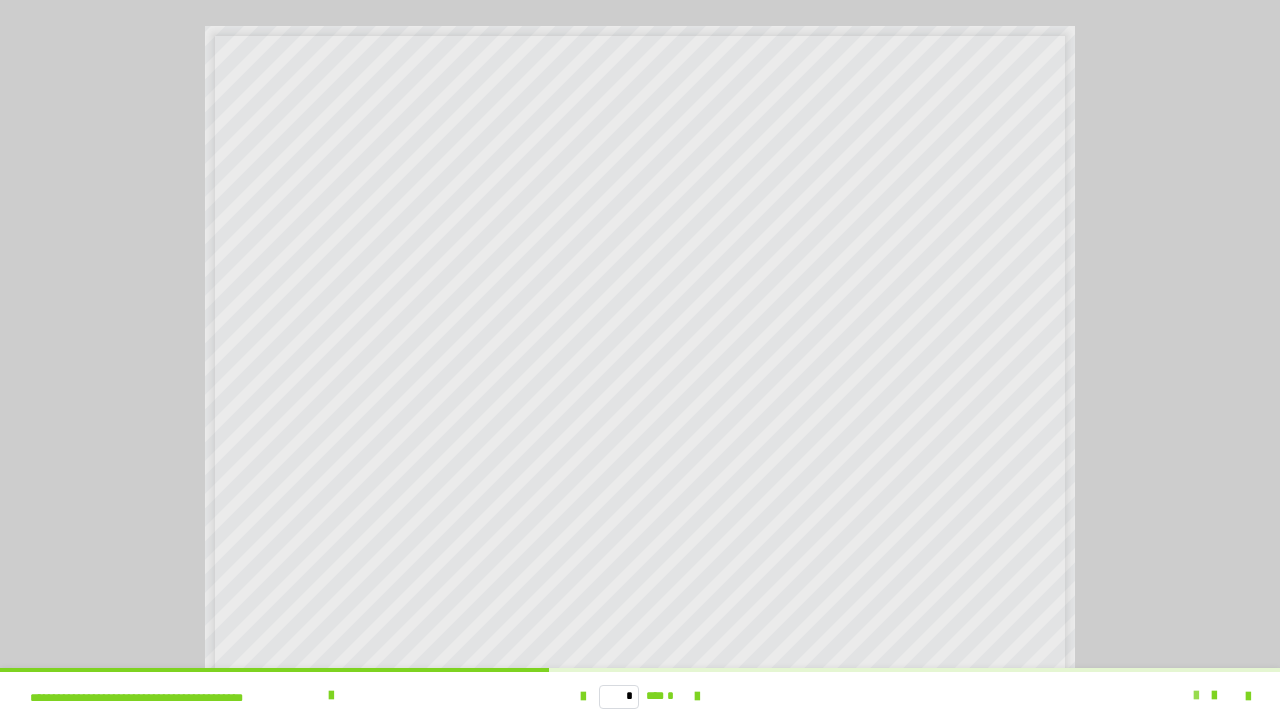 click at bounding box center [1196, 696] 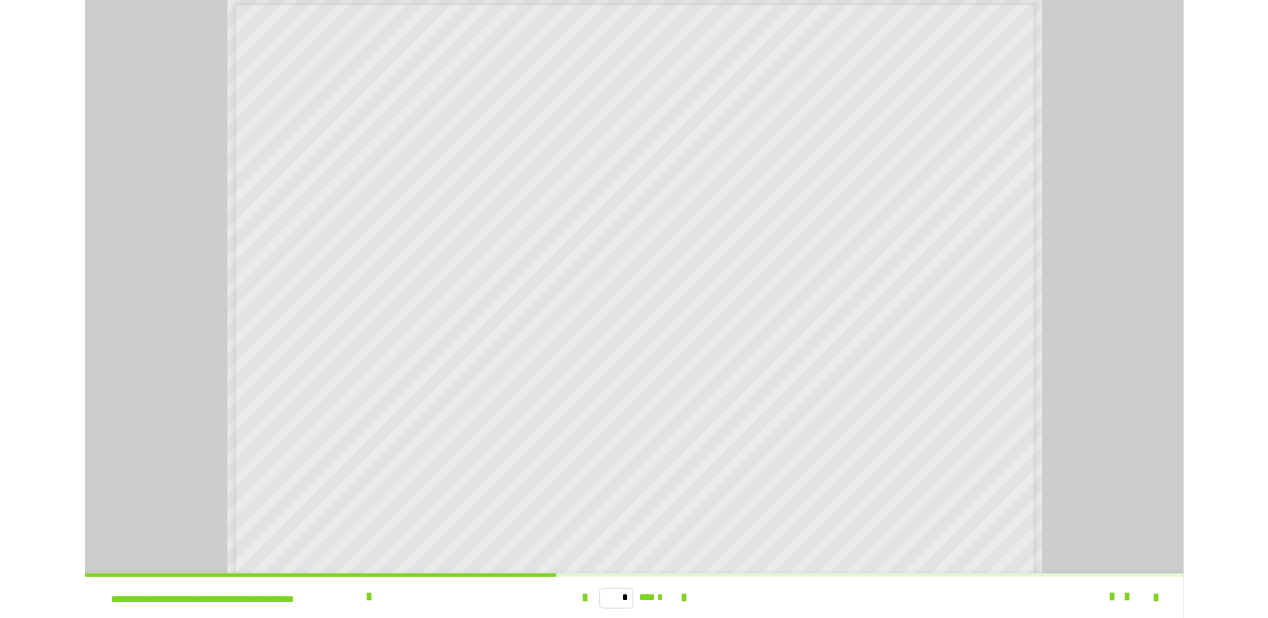 scroll, scrollTop: 0, scrollLeft: 0, axis: both 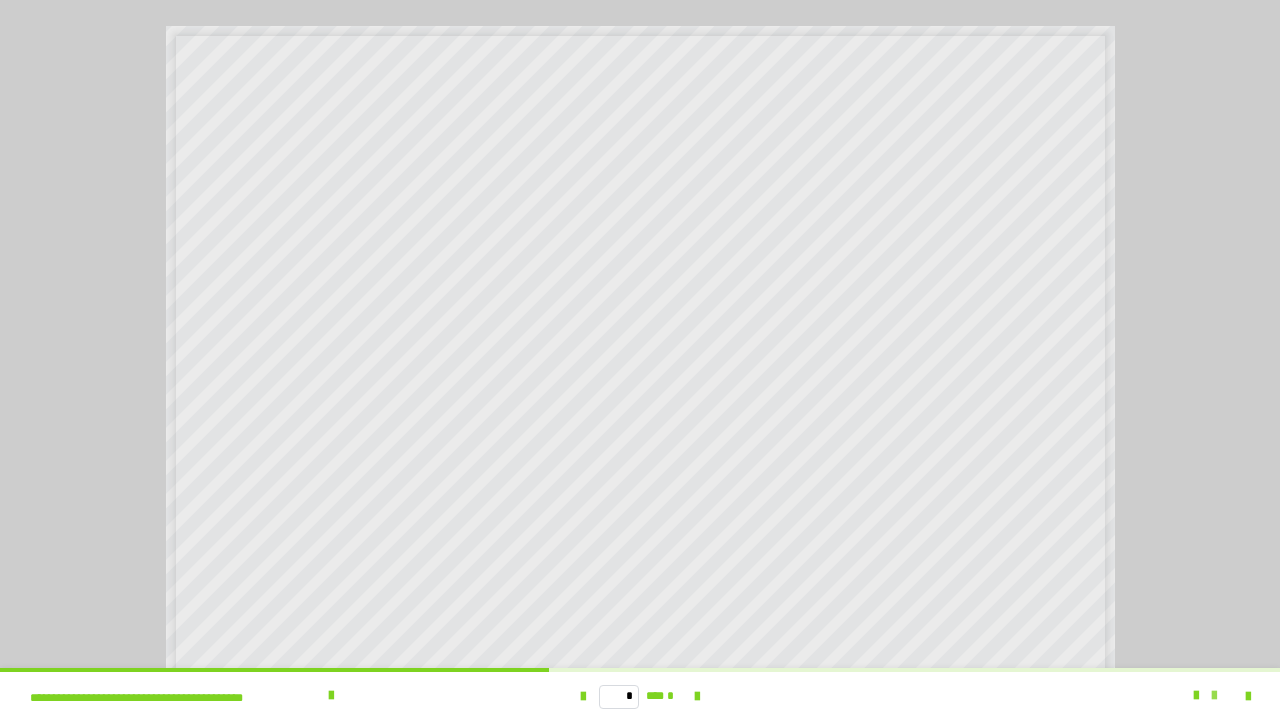 click at bounding box center [1214, 696] 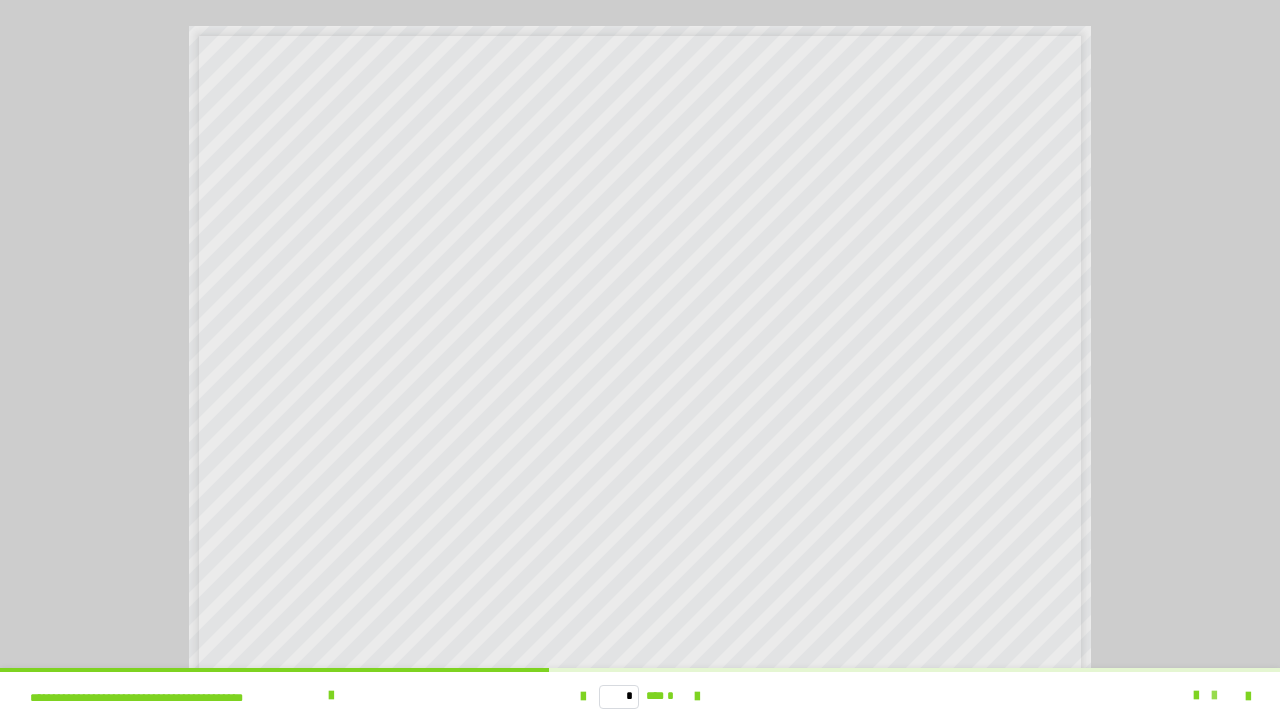 click at bounding box center (1214, 696) 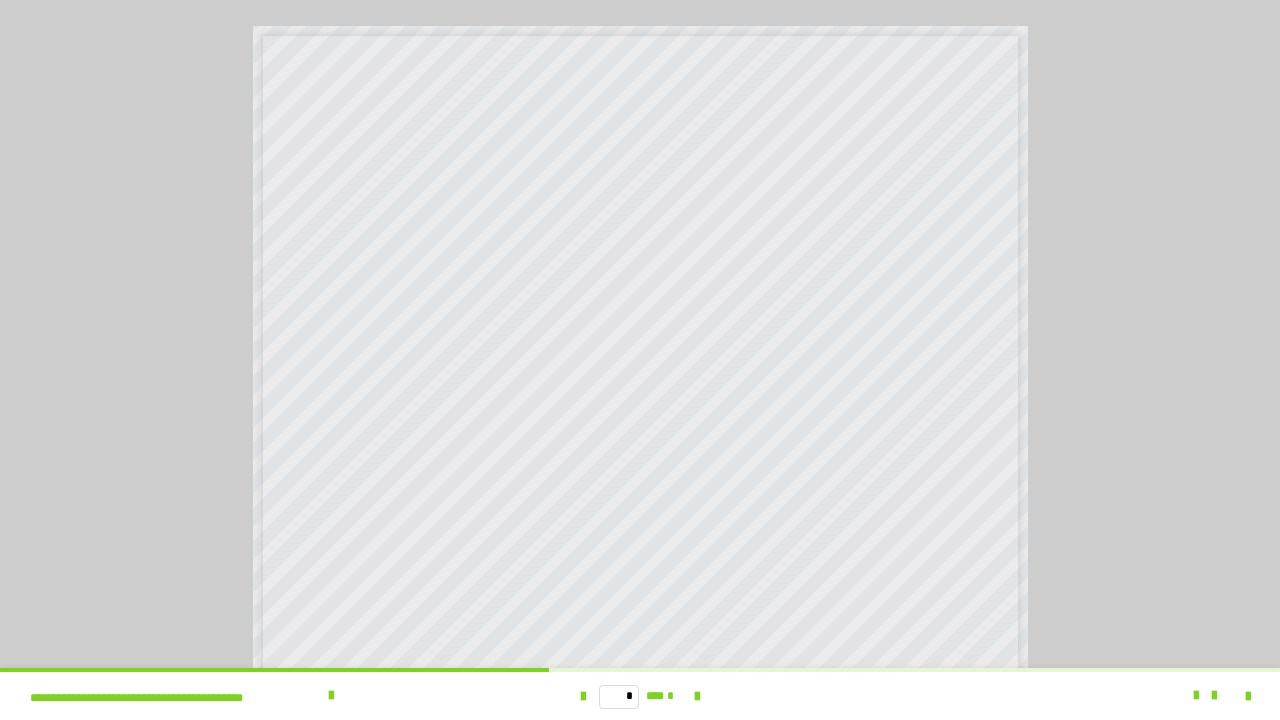 click at bounding box center [1128, 696] 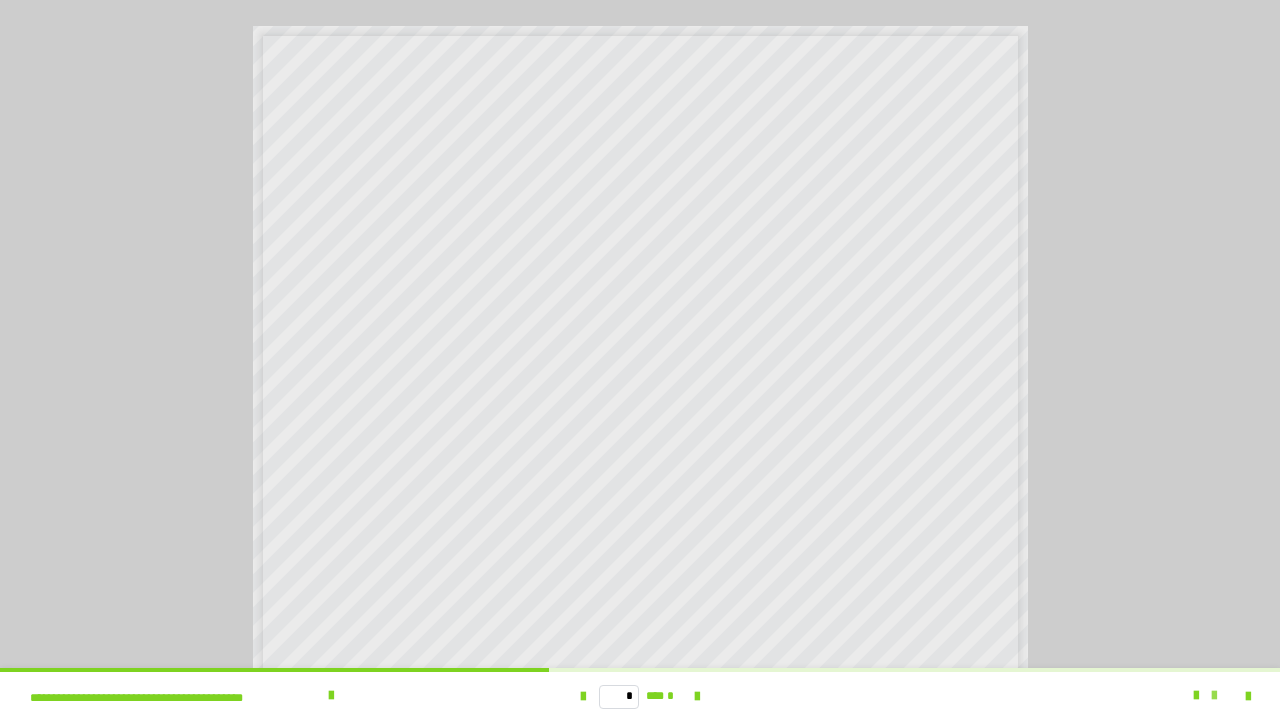 click at bounding box center (1214, 696) 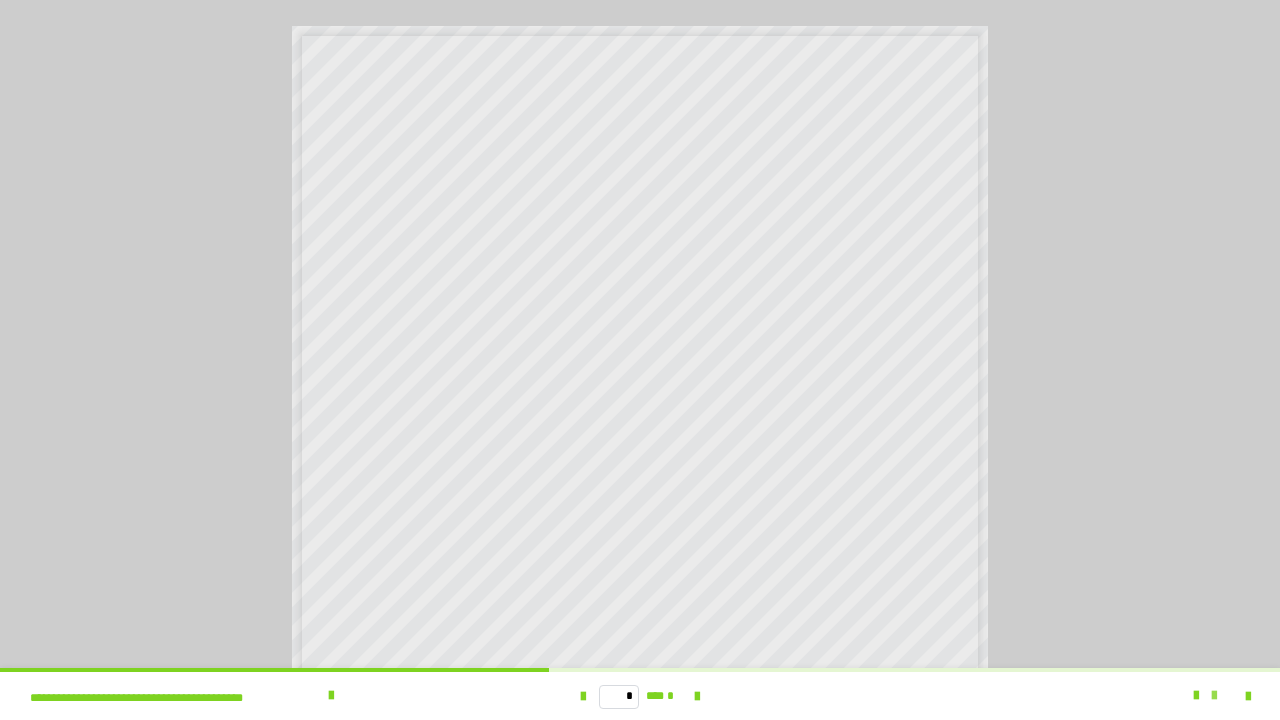 click at bounding box center [1214, 696] 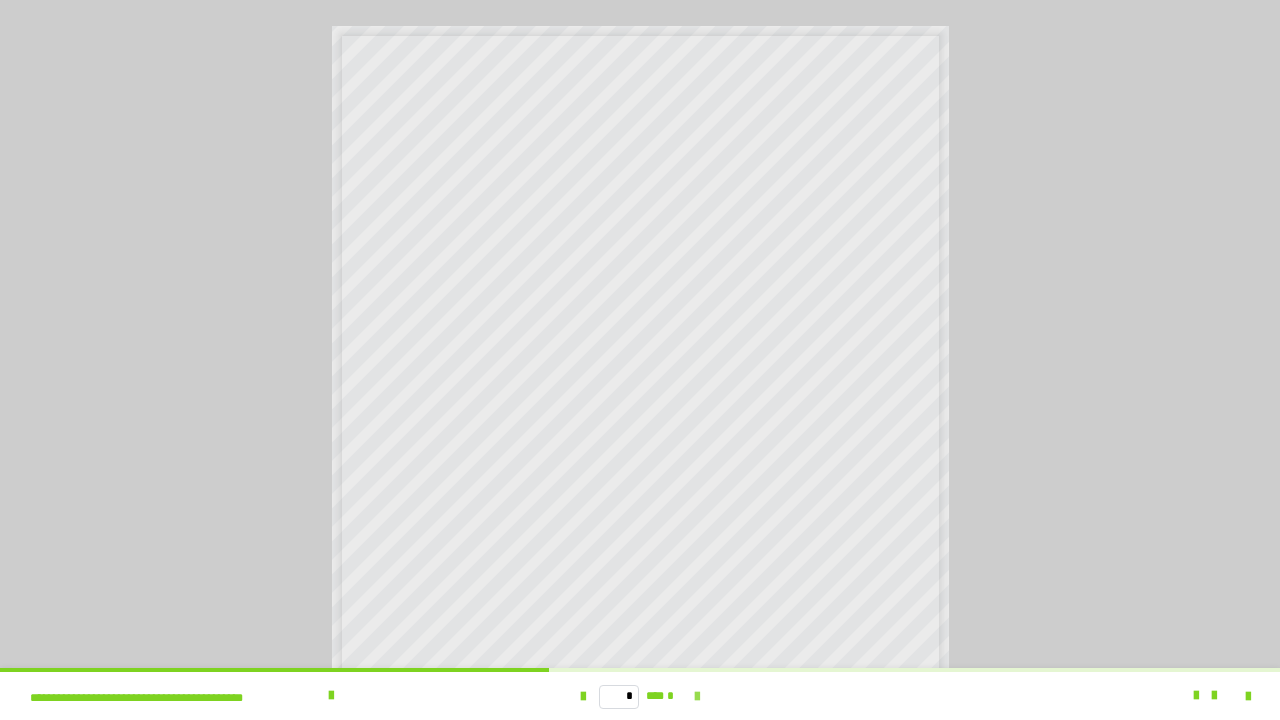 click at bounding box center [697, 697] 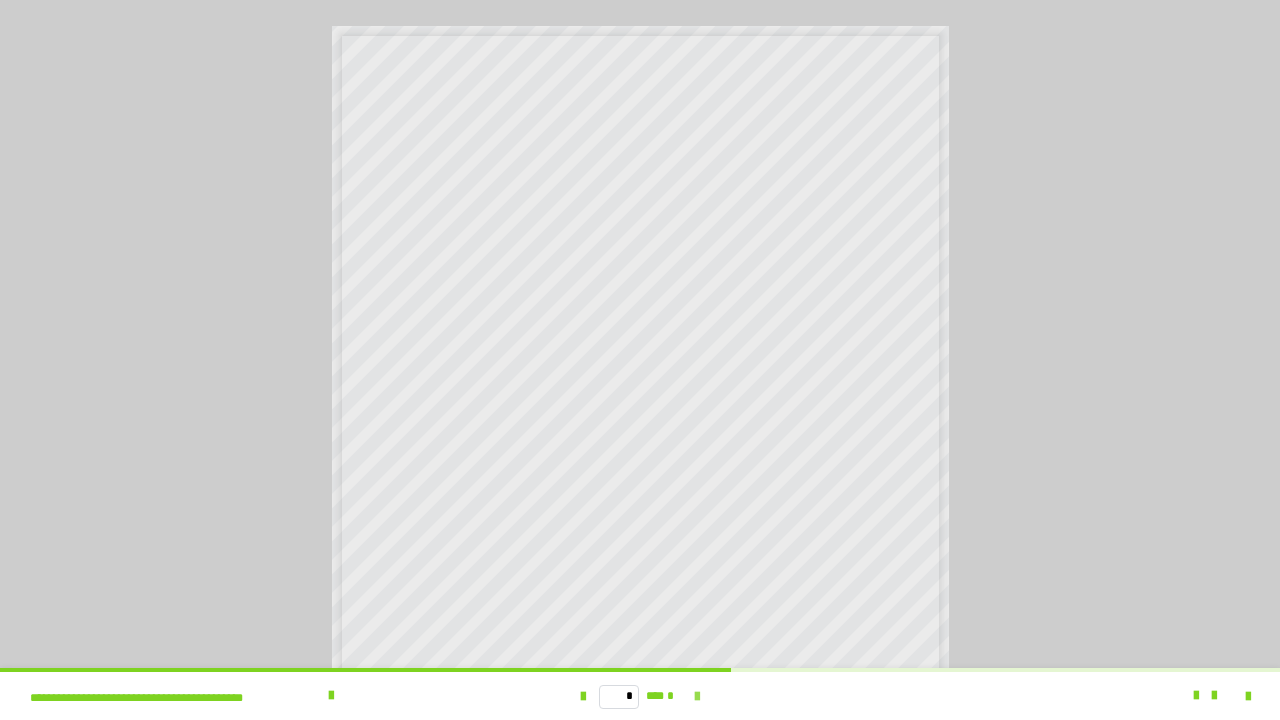 click at bounding box center (697, 697) 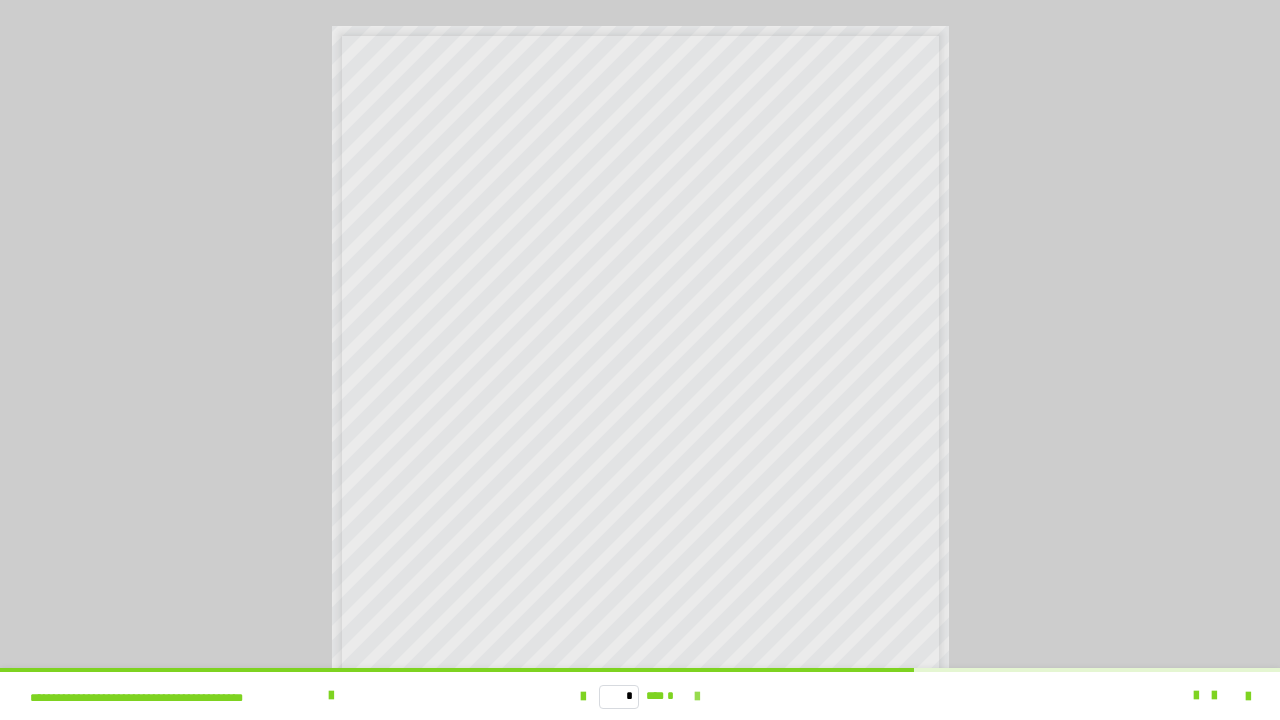 click at bounding box center (697, 697) 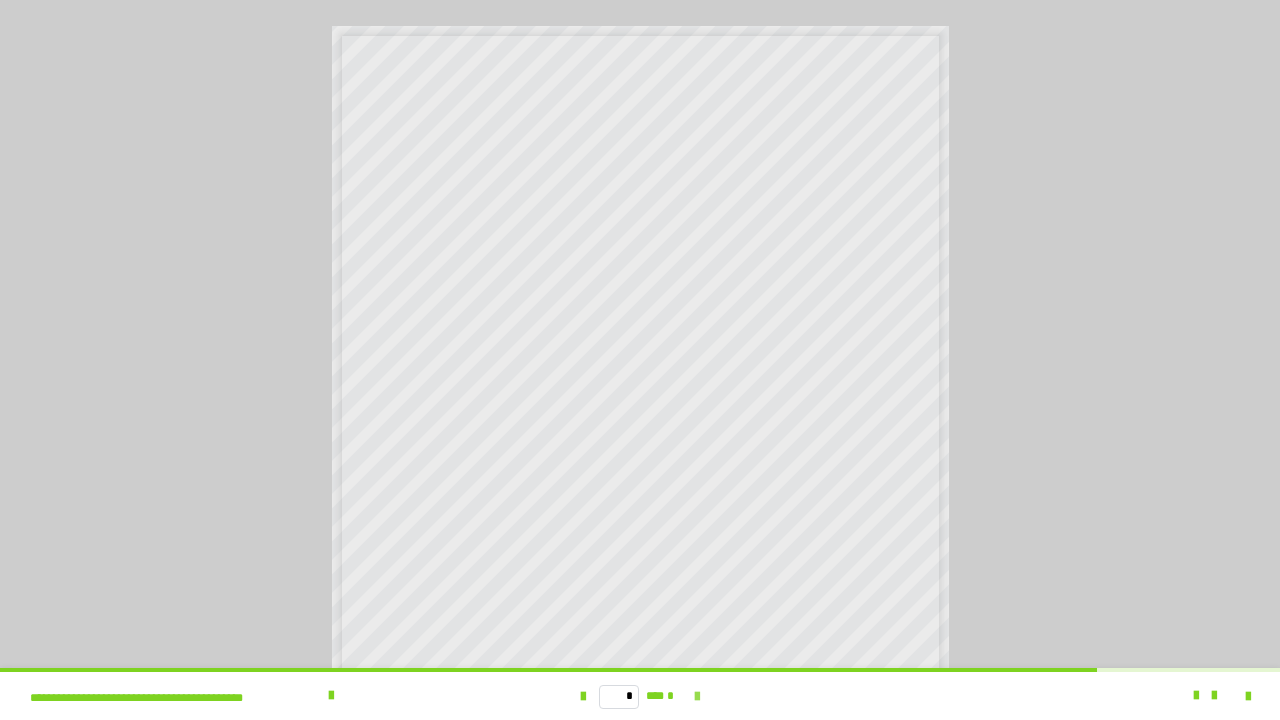 click at bounding box center (697, 697) 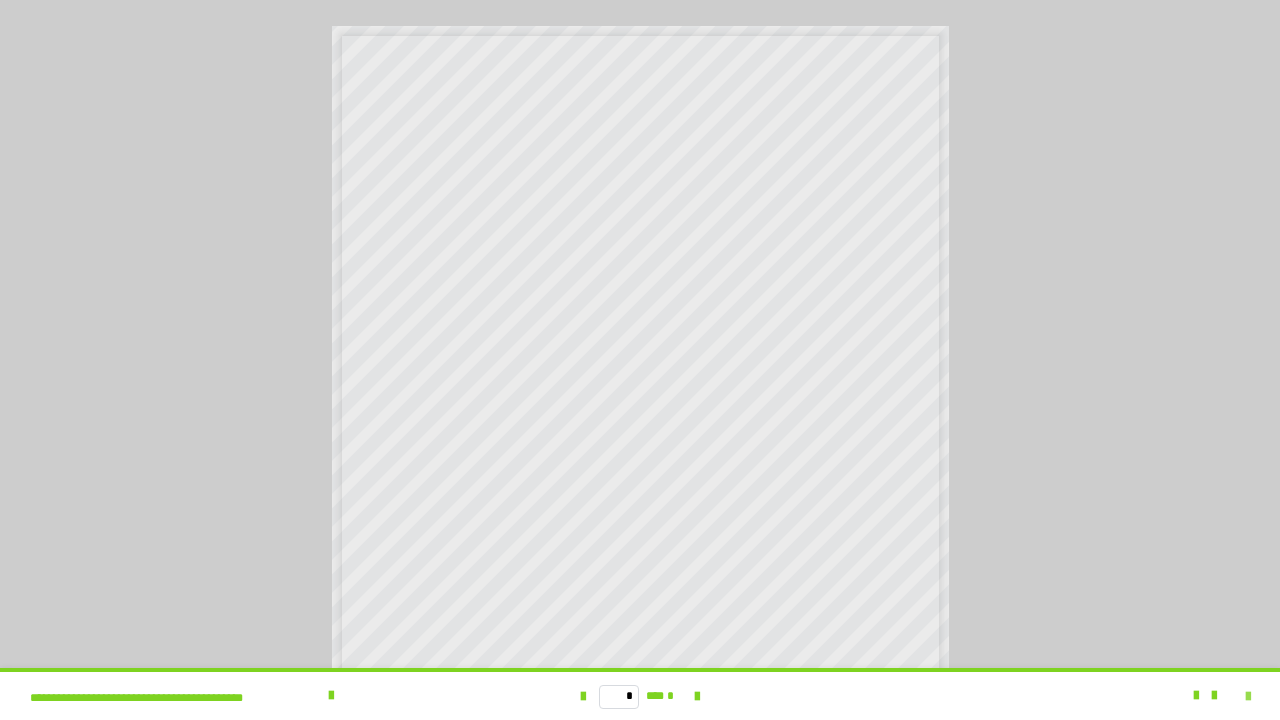 click at bounding box center [1248, 697] 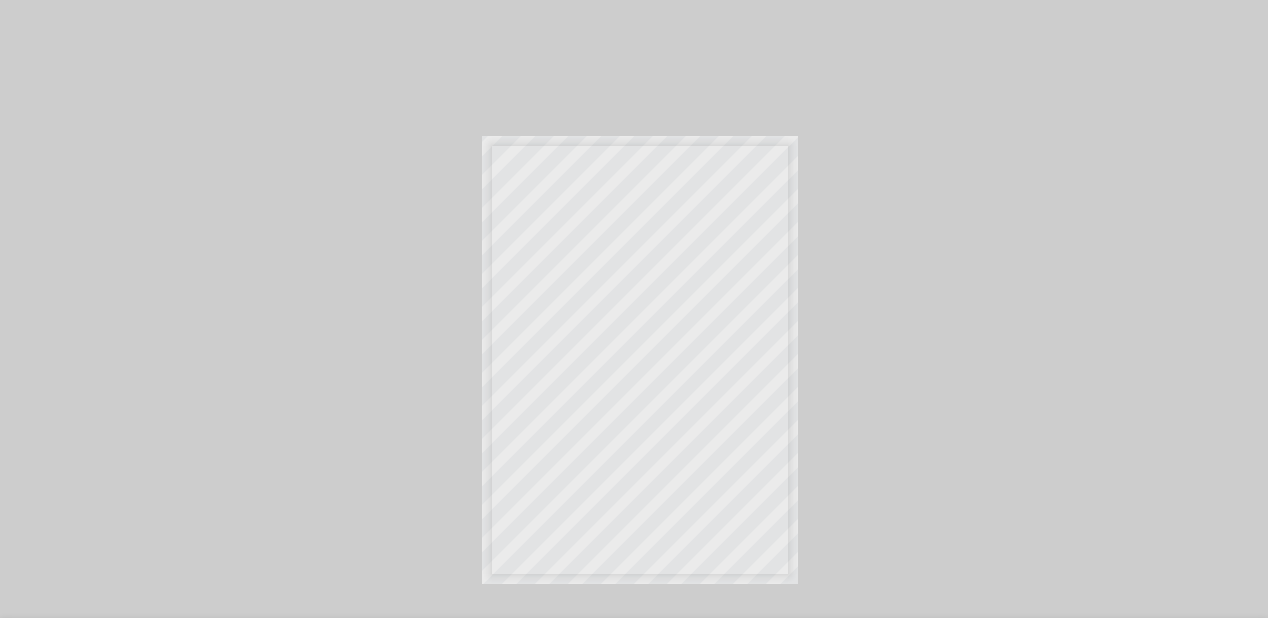 scroll, scrollTop: 4049, scrollLeft: 0, axis: vertical 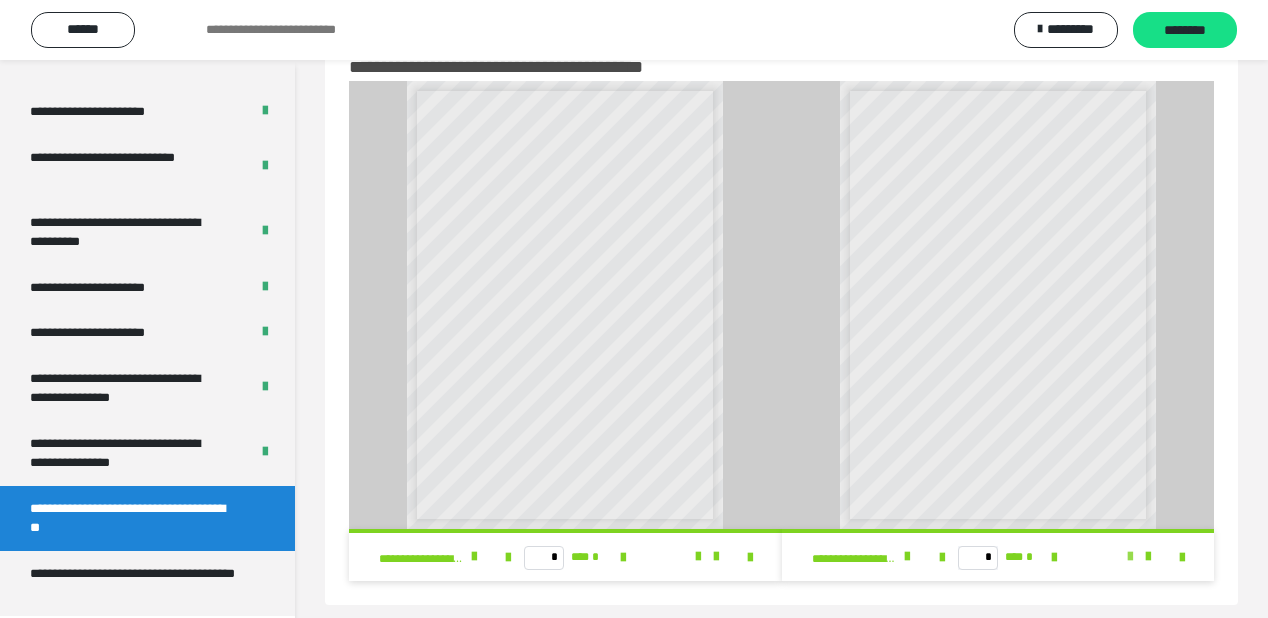 click at bounding box center (1130, 557) 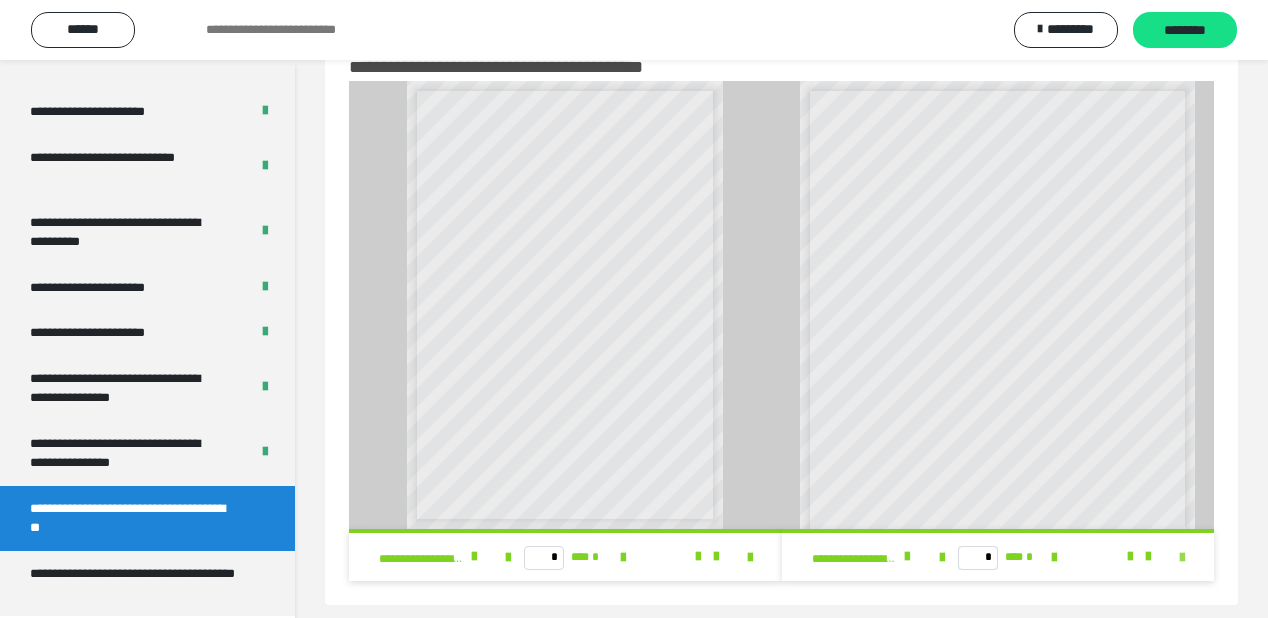click at bounding box center [1182, 558] 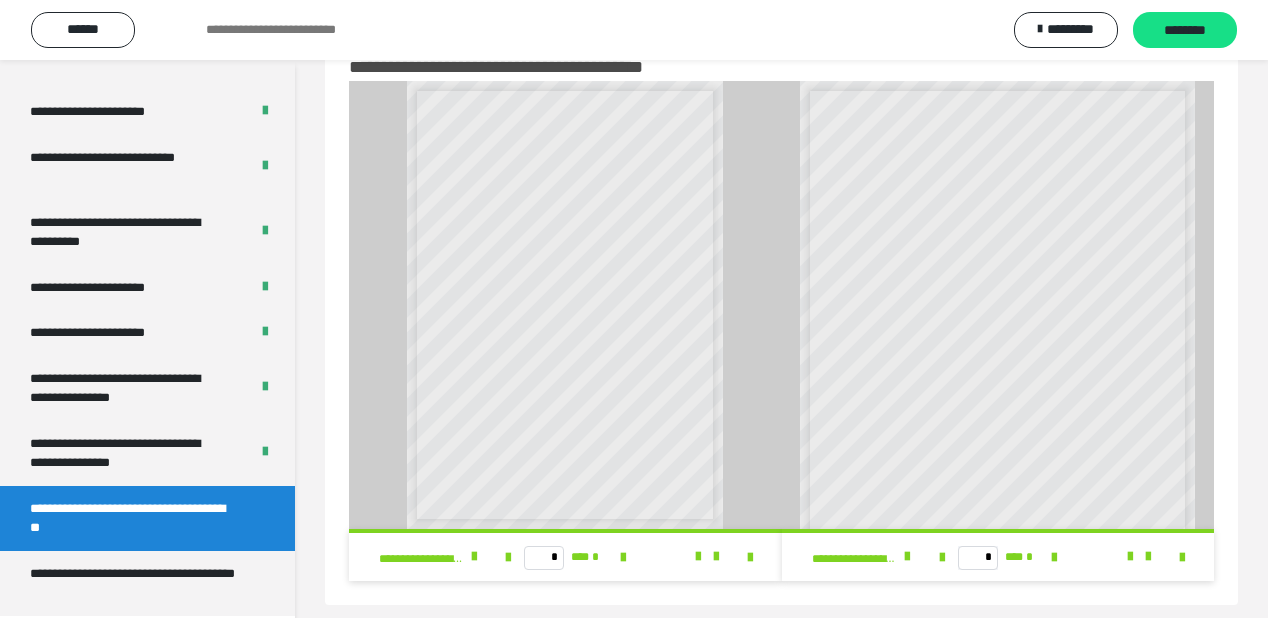 scroll, scrollTop: 3948, scrollLeft: 0, axis: vertical 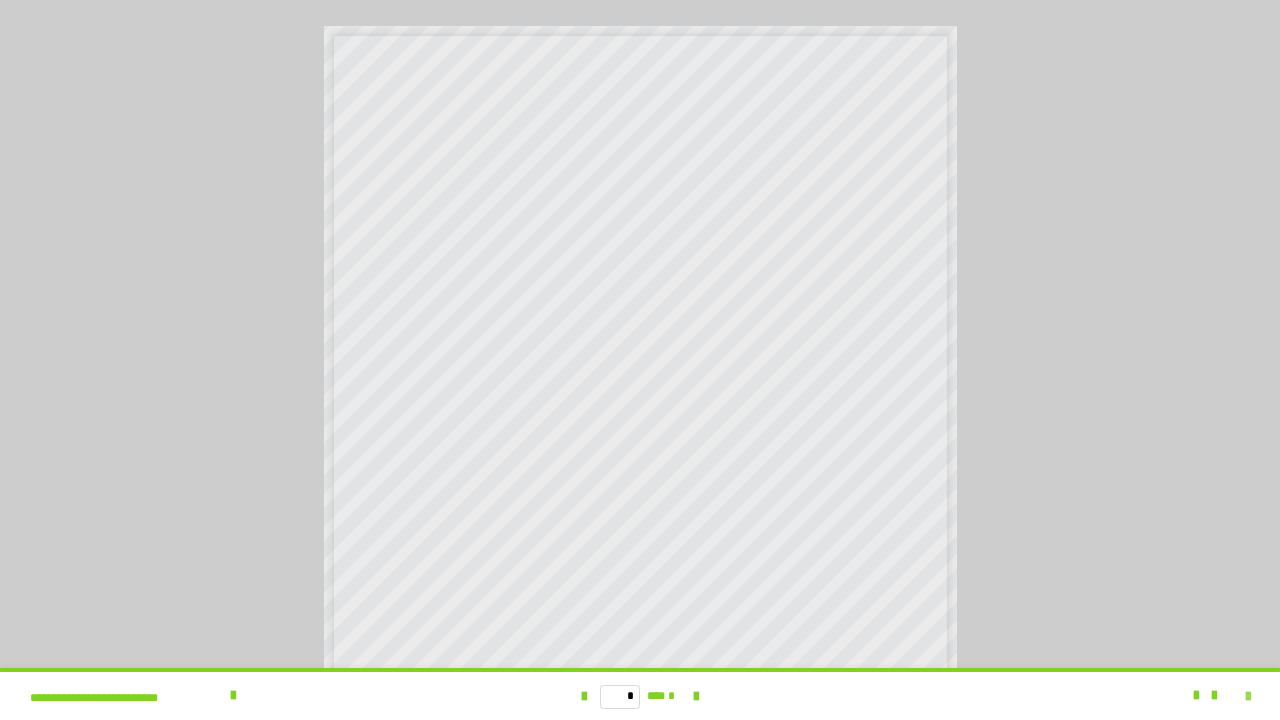 click at bounding box center [1248, 697] 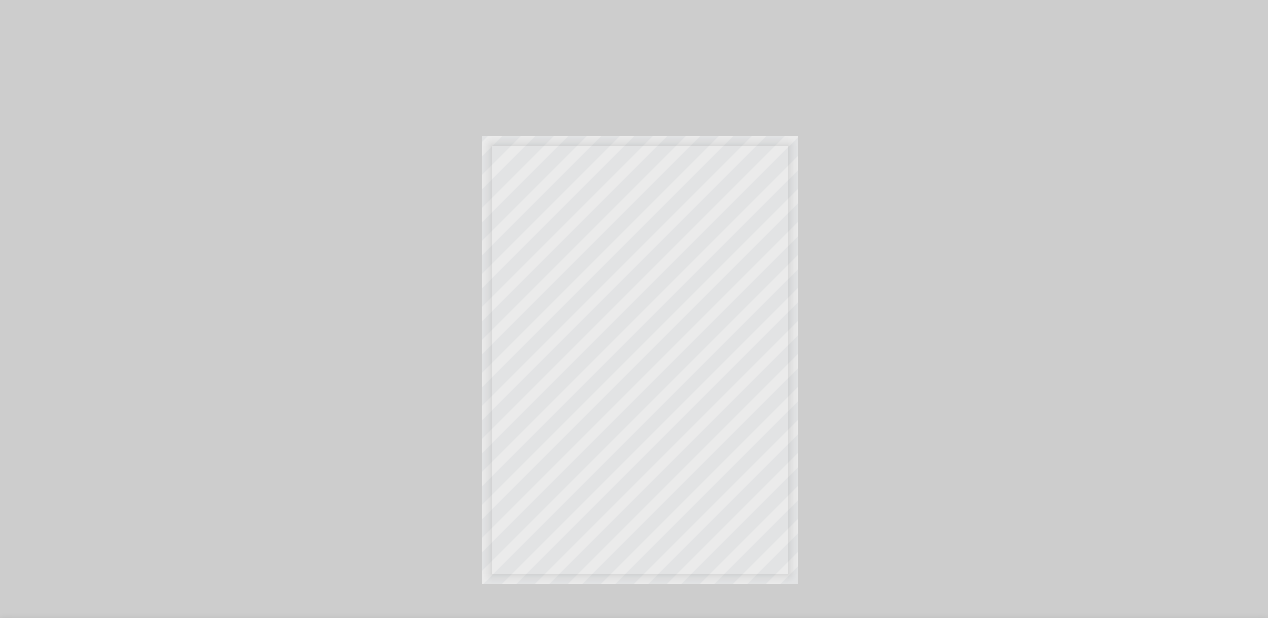 scroll, scrollTop: 4049, scrollLeft: 0, axis: vertical 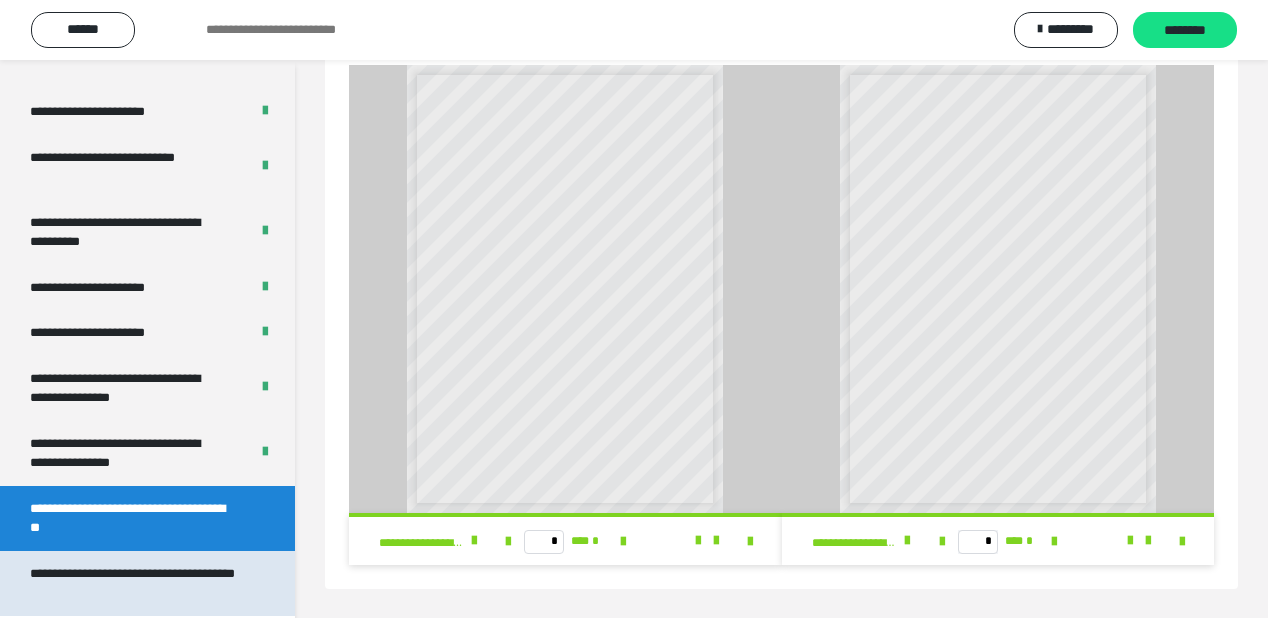 click on "**********" at bounding box center [133, 583] 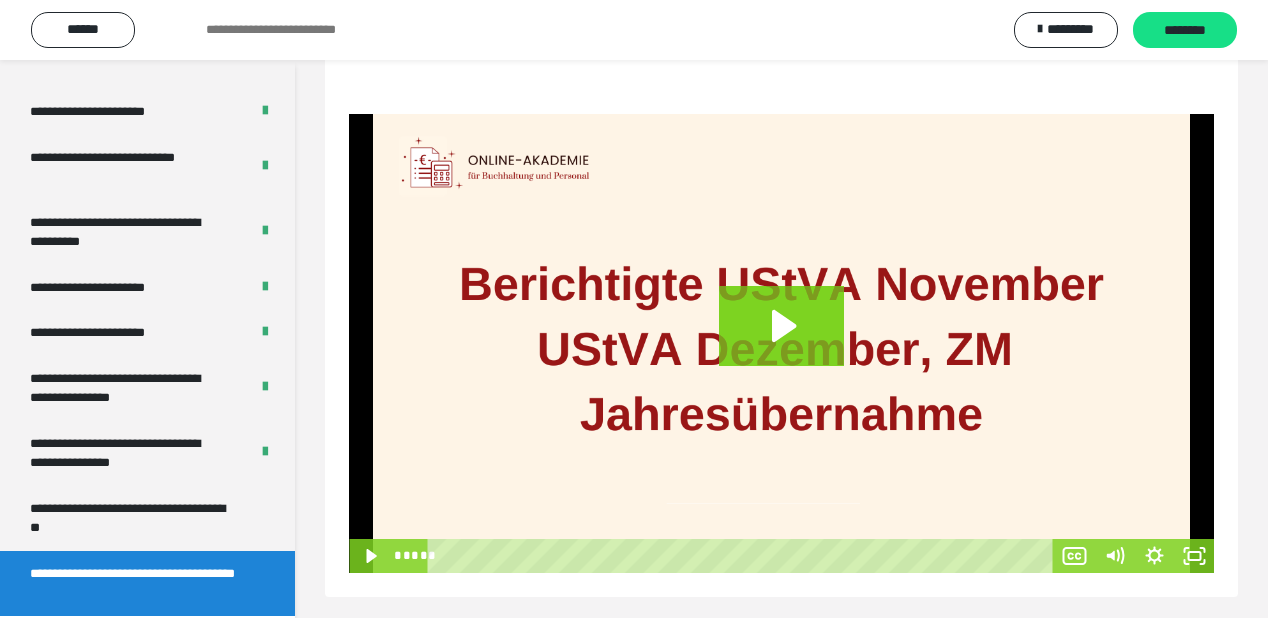 scroll, scrollTop: 228, scrollLeft: 0, axis: vertical 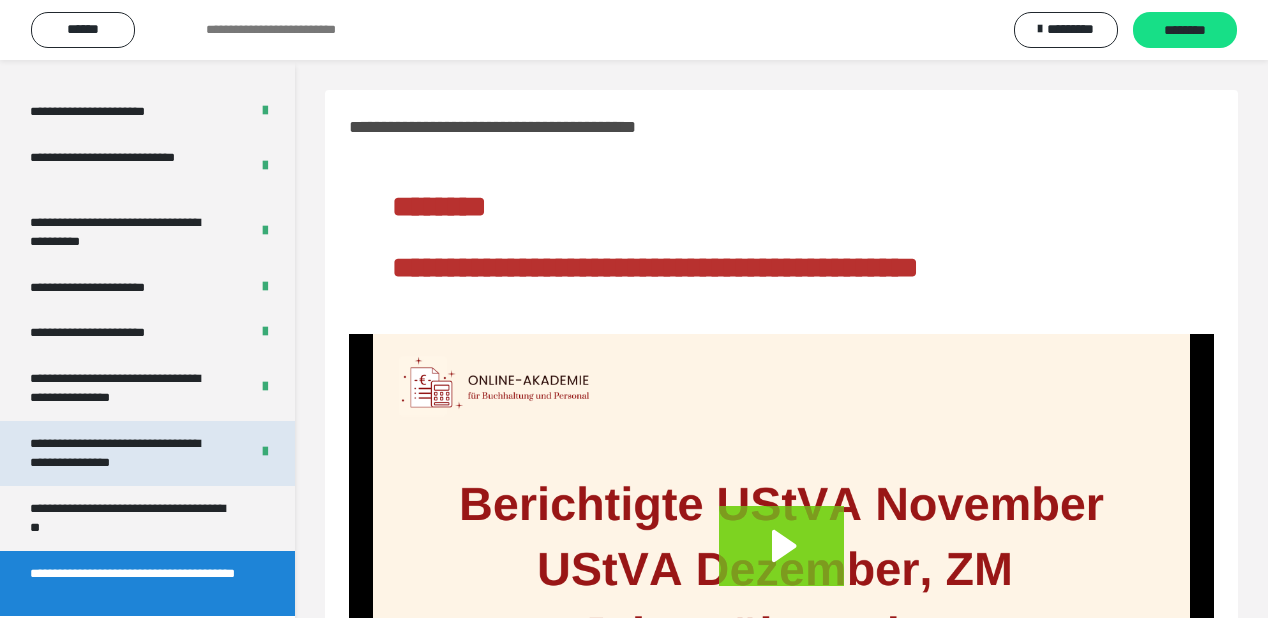 click on "**********" at bounding box center [125, 453] 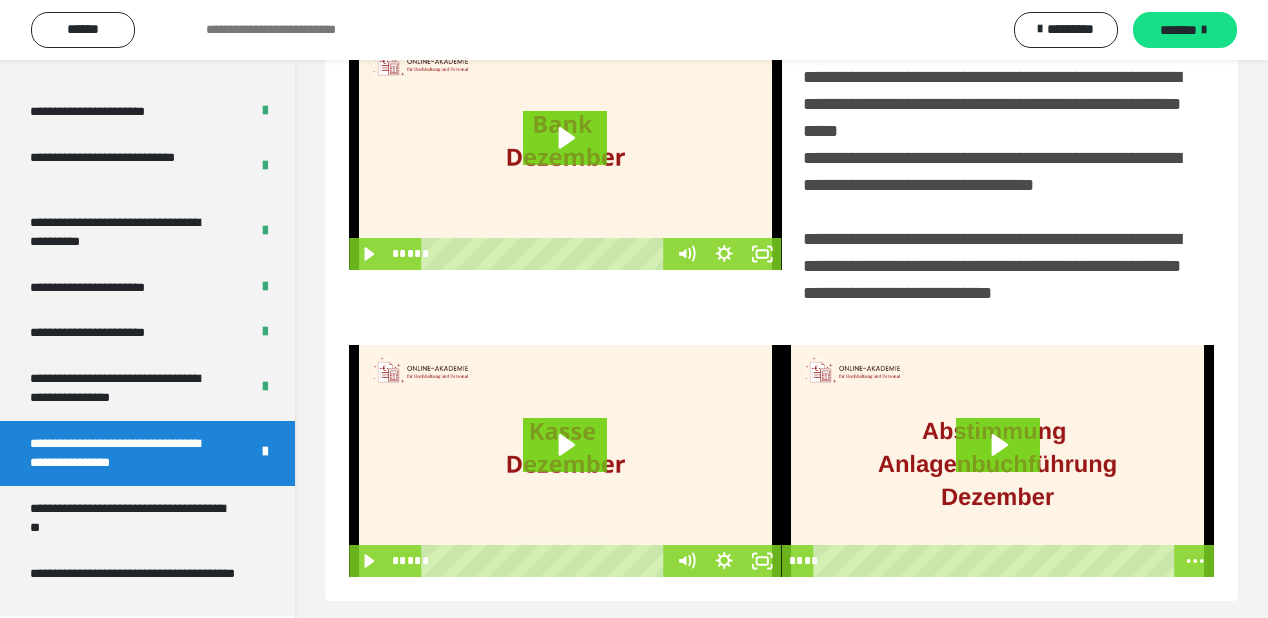 scroll, scrollTop: 476, scrollLeft: 0, axis: vertical 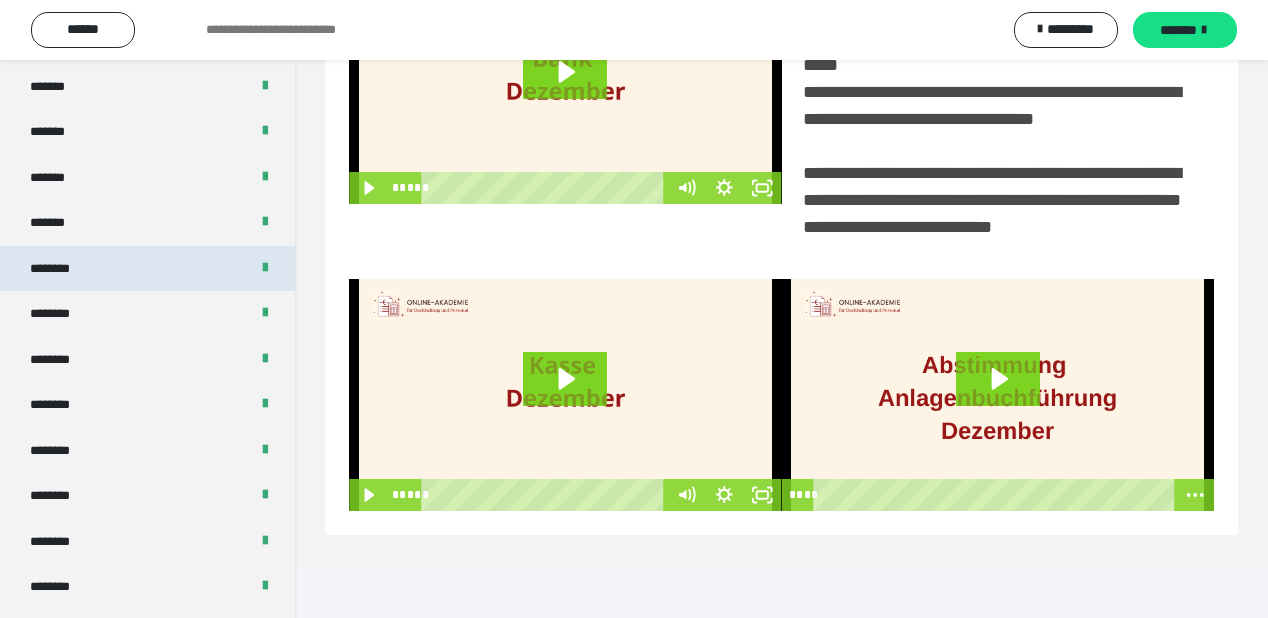 click on "********" at bounding box center [147, 269] 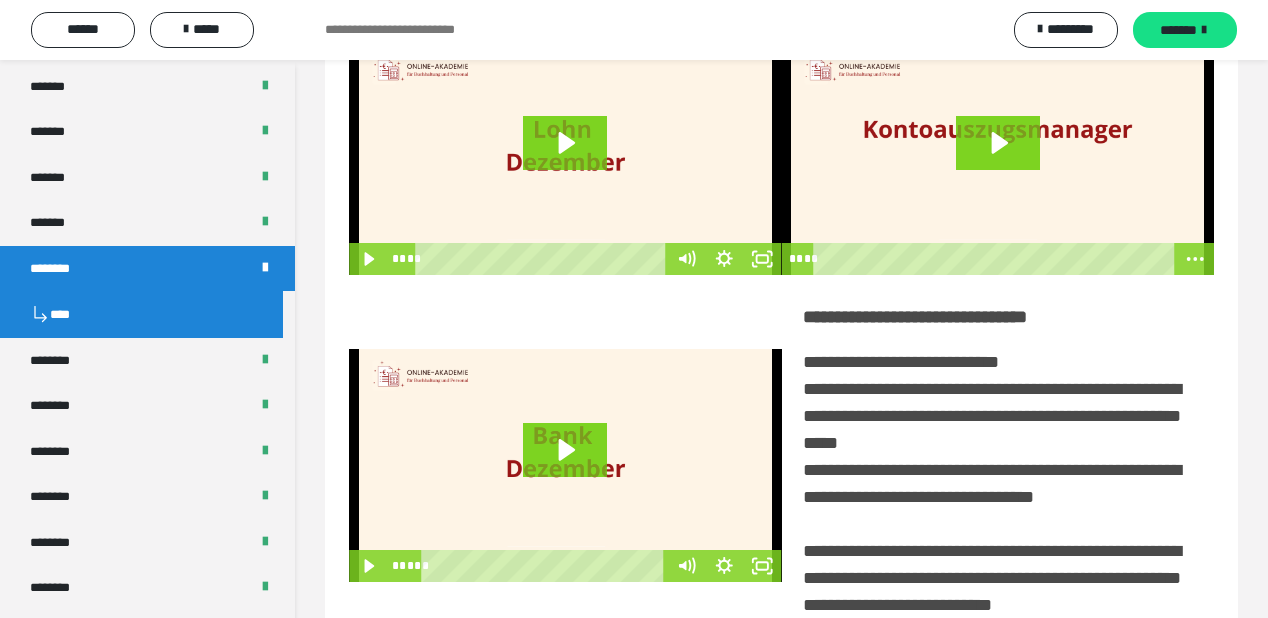 scroll, scrollTop: 854, scrollLeft: 0, axis: vertical 